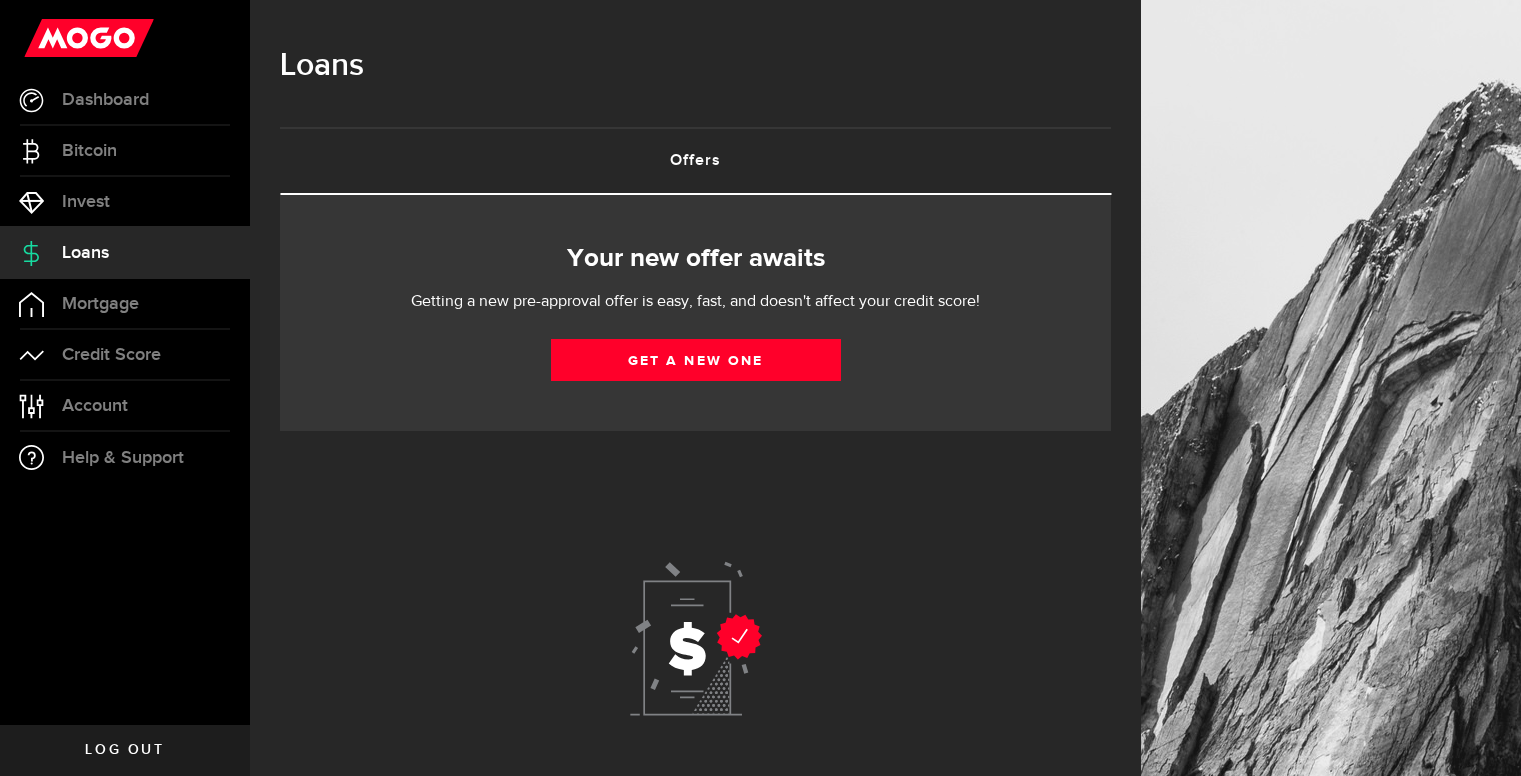 scroll, scrollTop: 0, scrollLeft: 0, axis: both 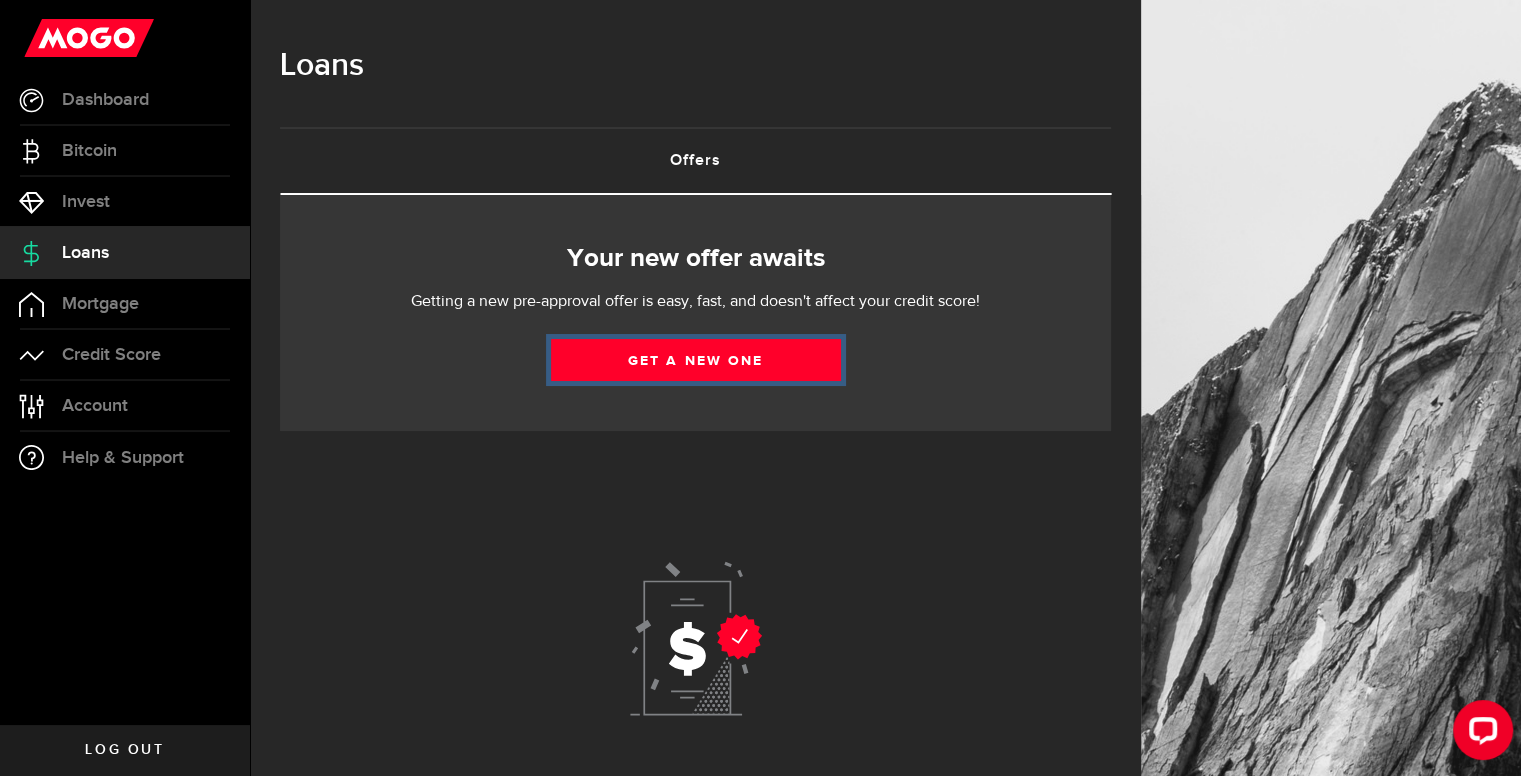 click on "Get a new one" at bounding box center (696, 360) 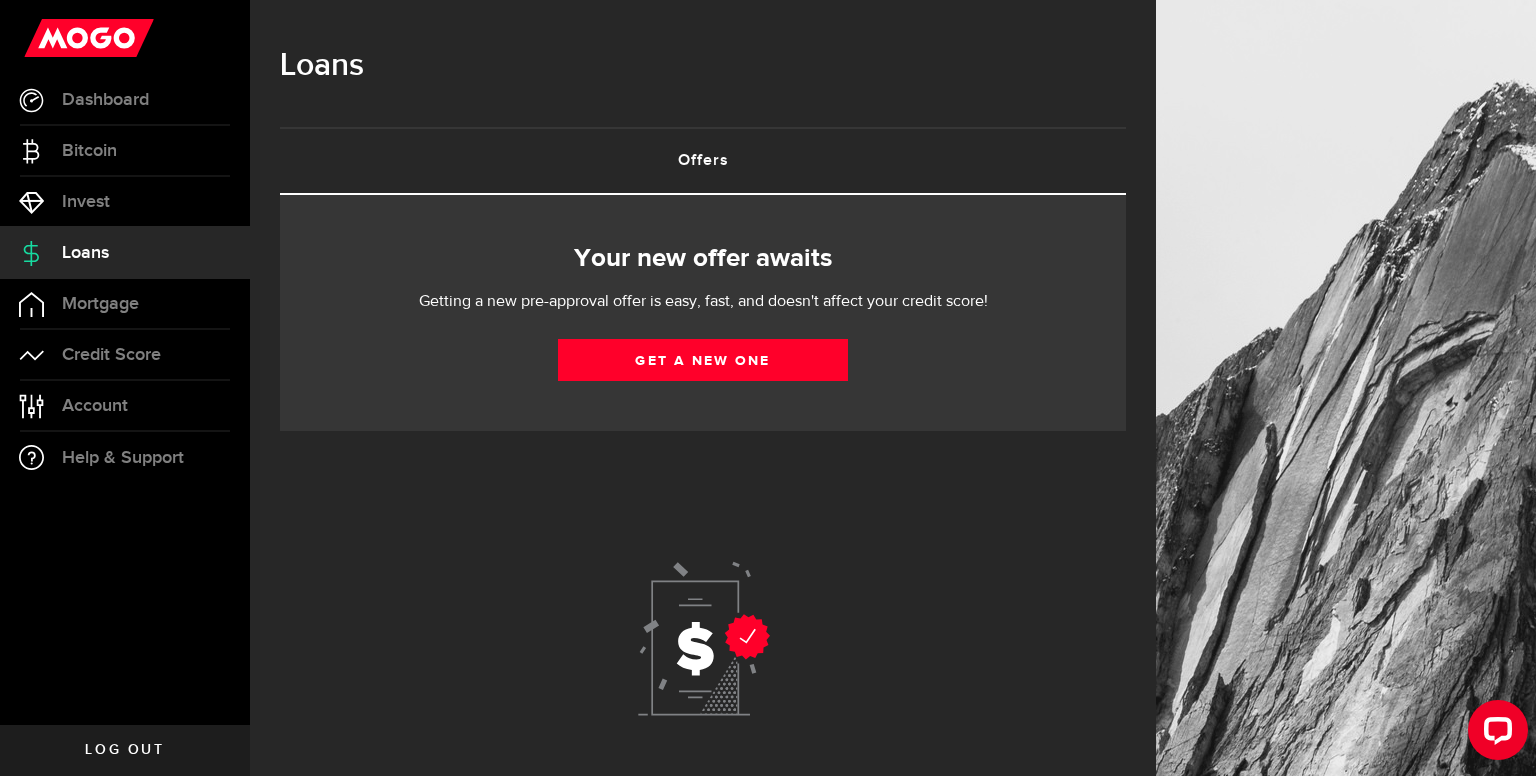 select on "Employed" 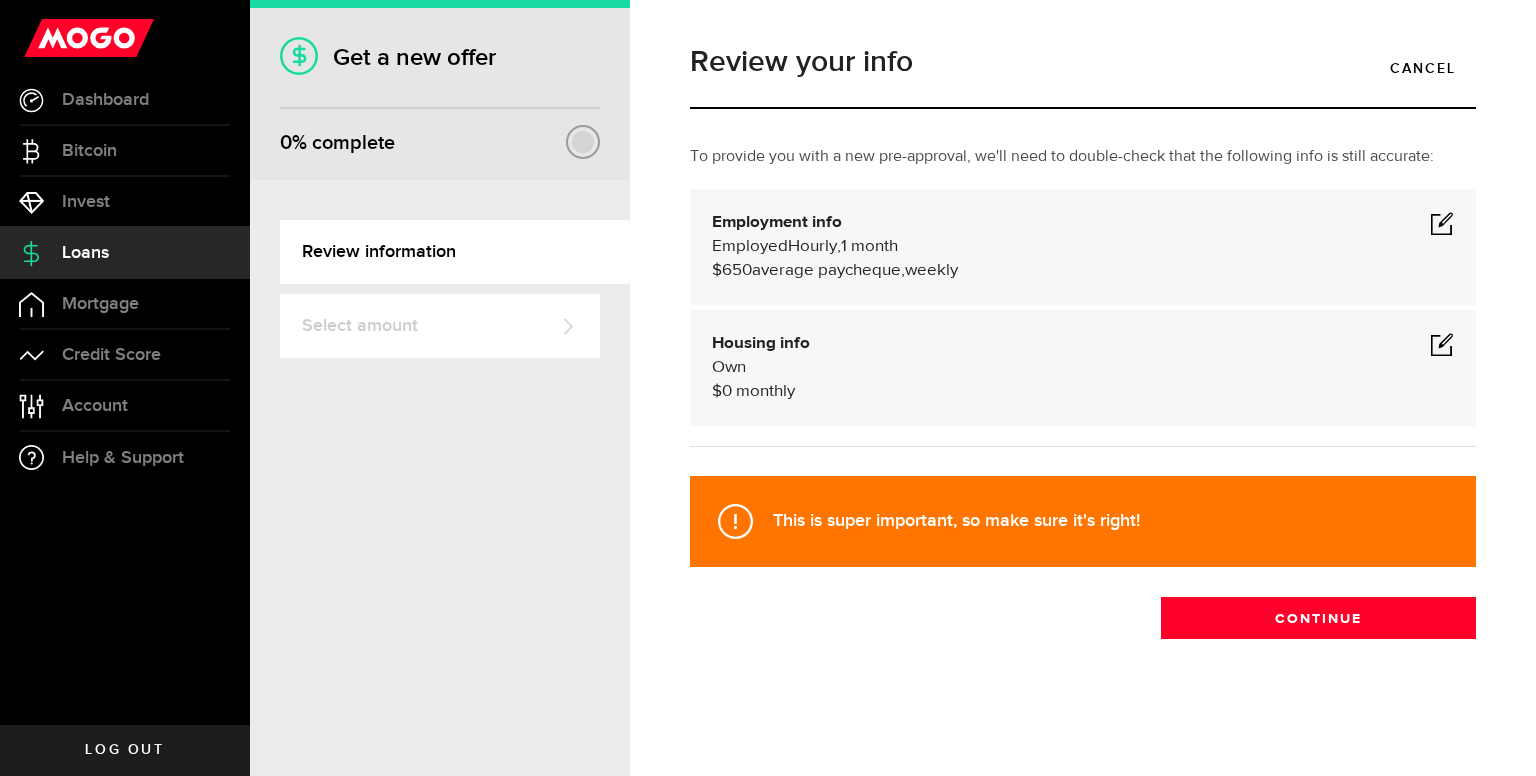click at bounding box center (1442, 223) 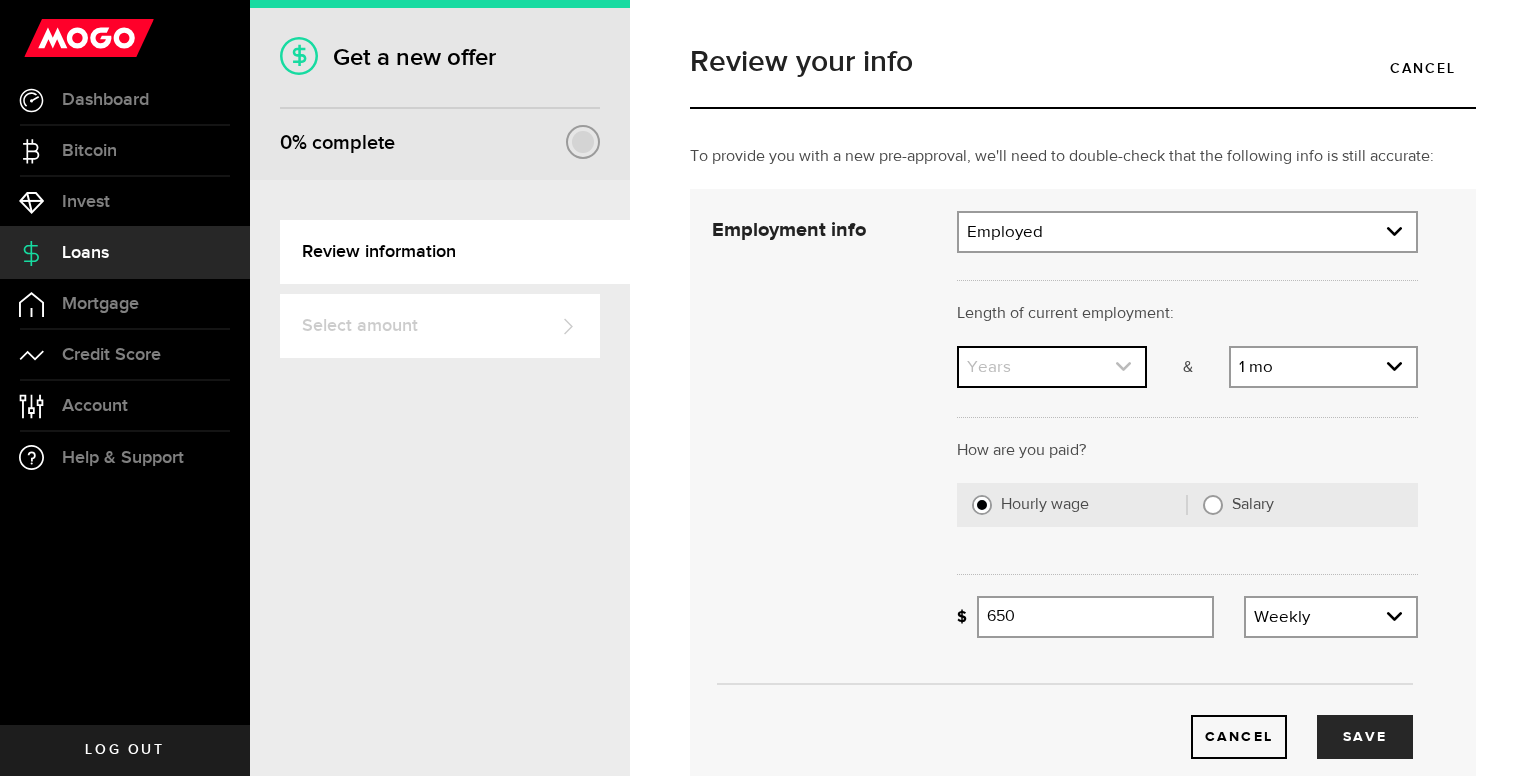 click at bounding box center (1051, 367) 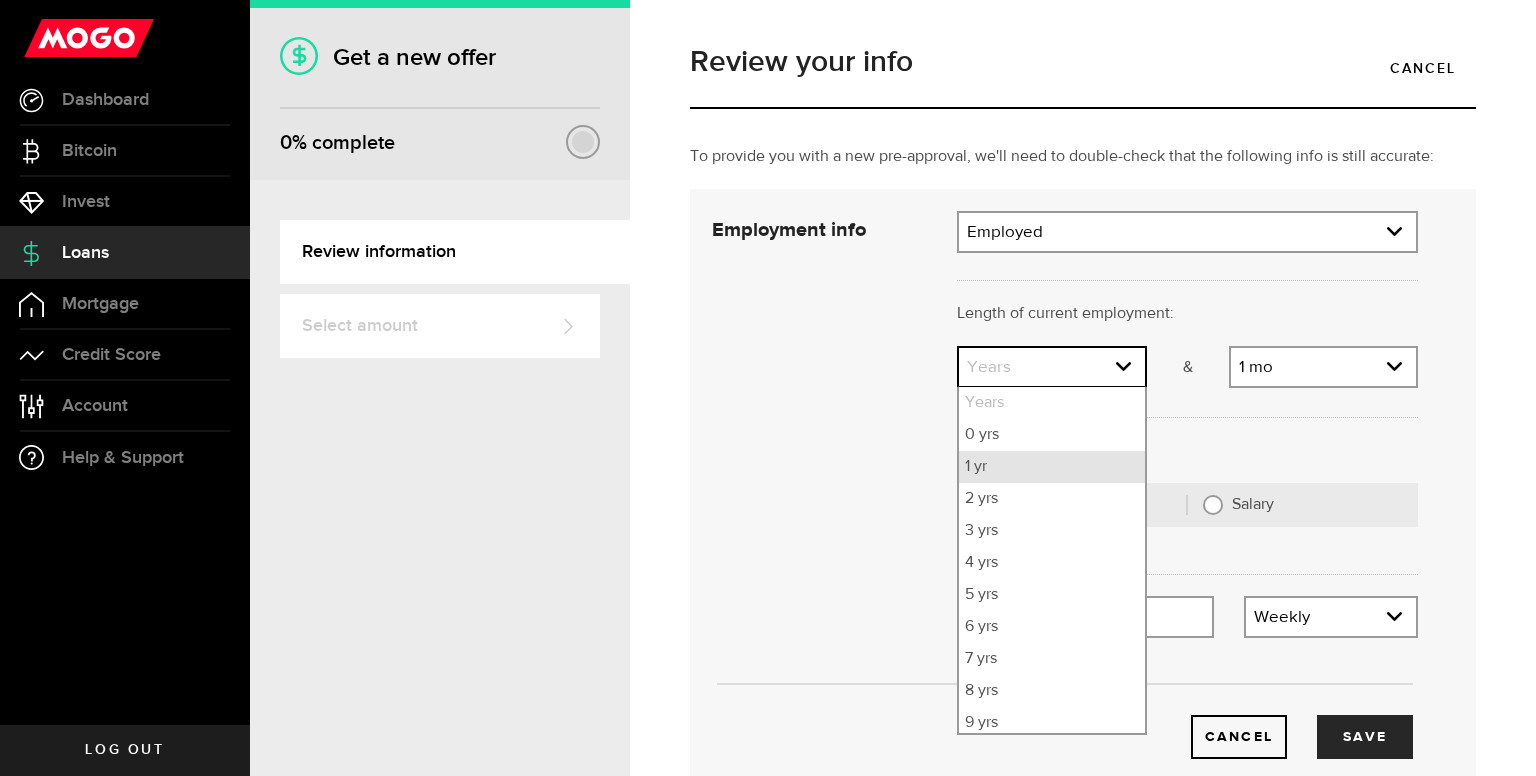click on "1 yr" at bounding box center (1051, 467) 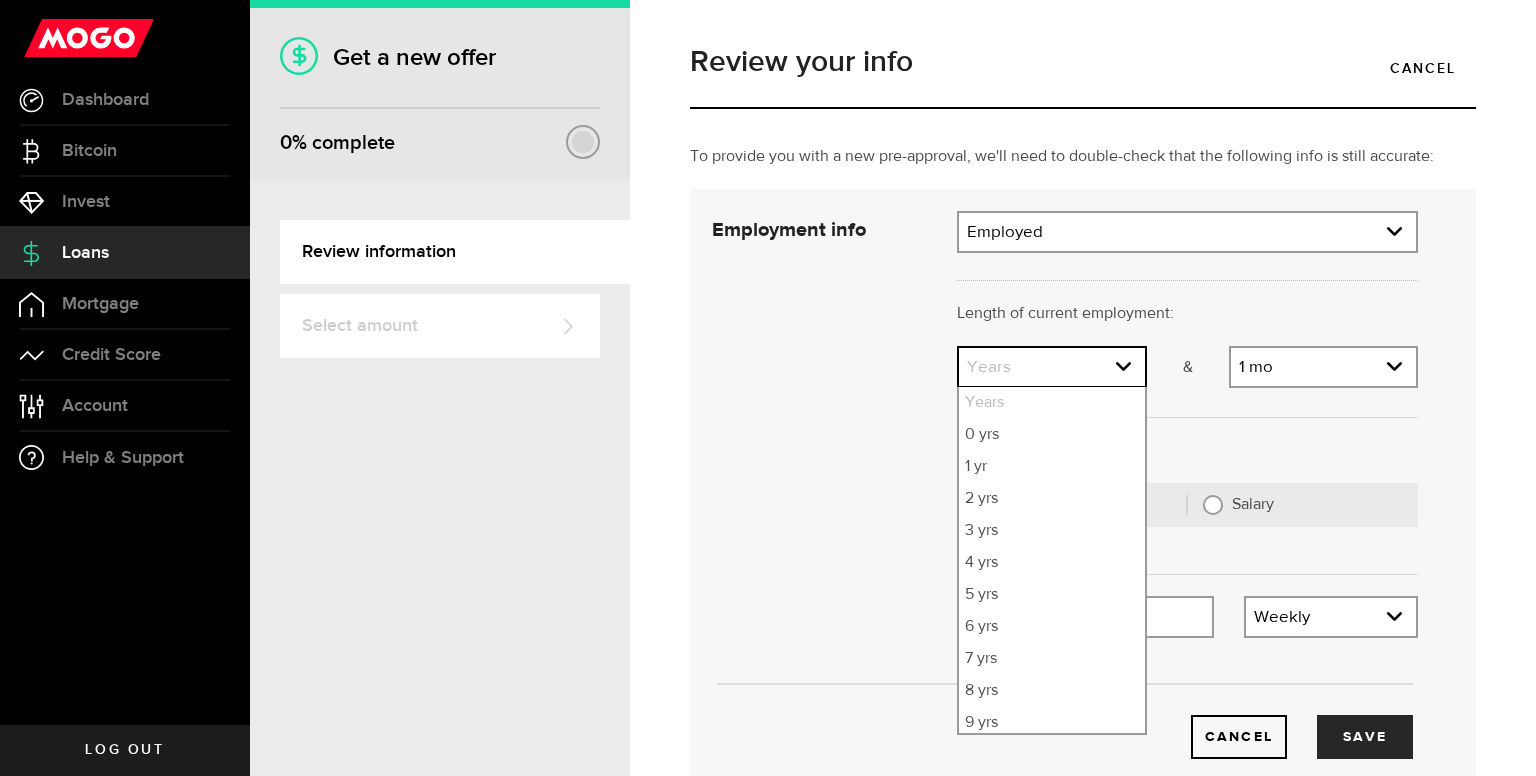 select on "1" 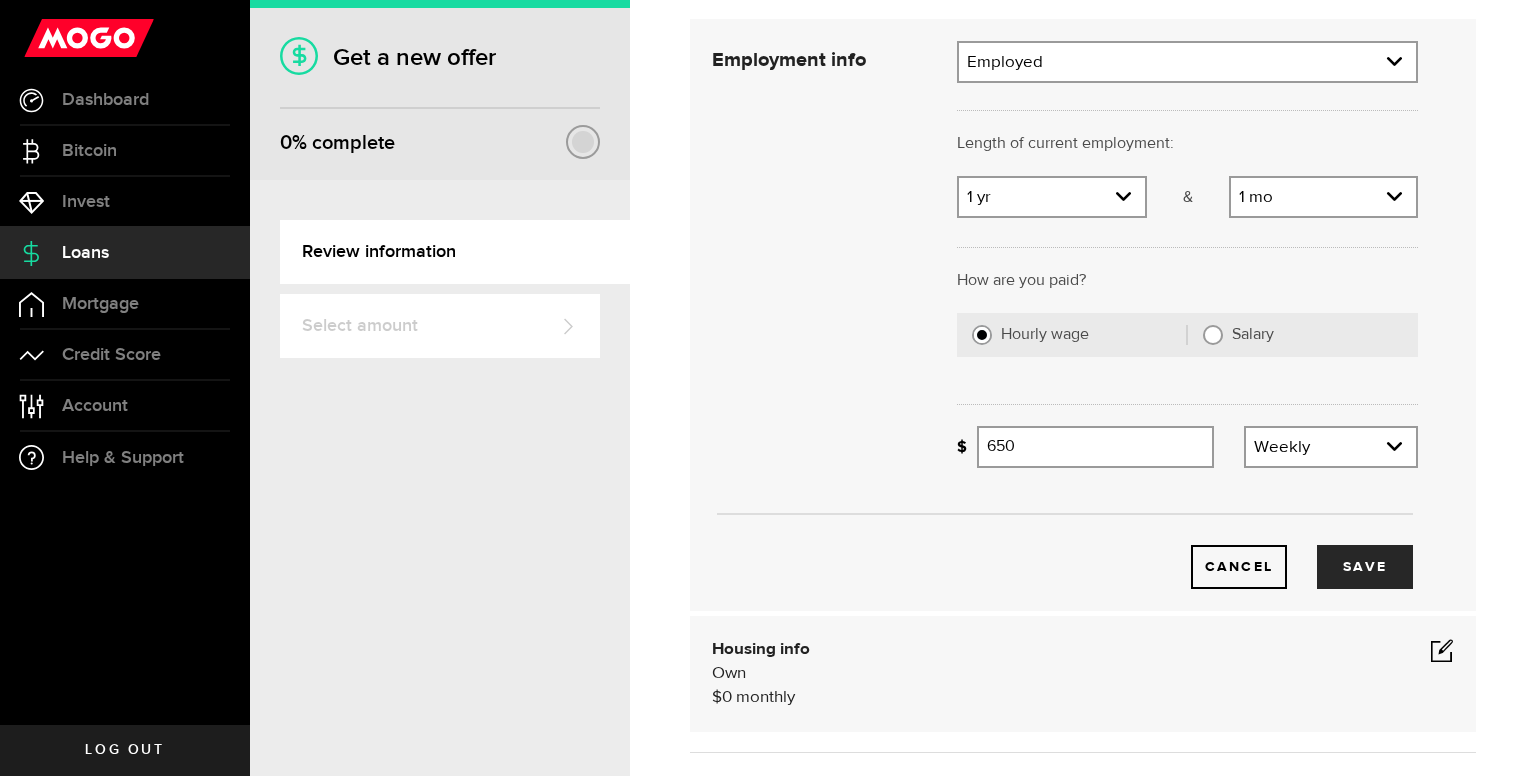 scroll, scrollTop: 200, scrollLeft: 0, axis: vertical 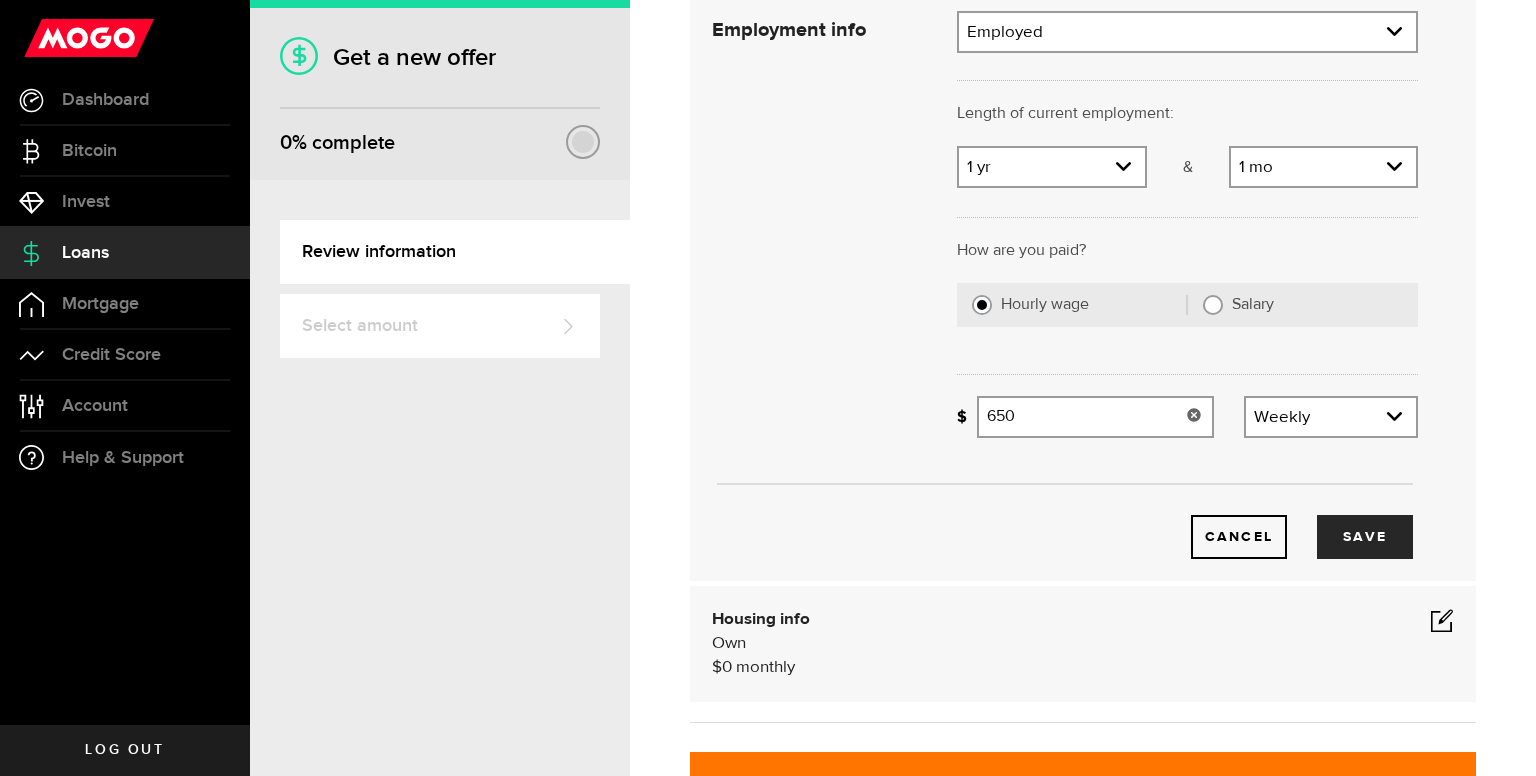 drag, startPoint x: 1064, startPoint y: 409, endPoint x: 759, endPoint y: 425, distance: 305.41937 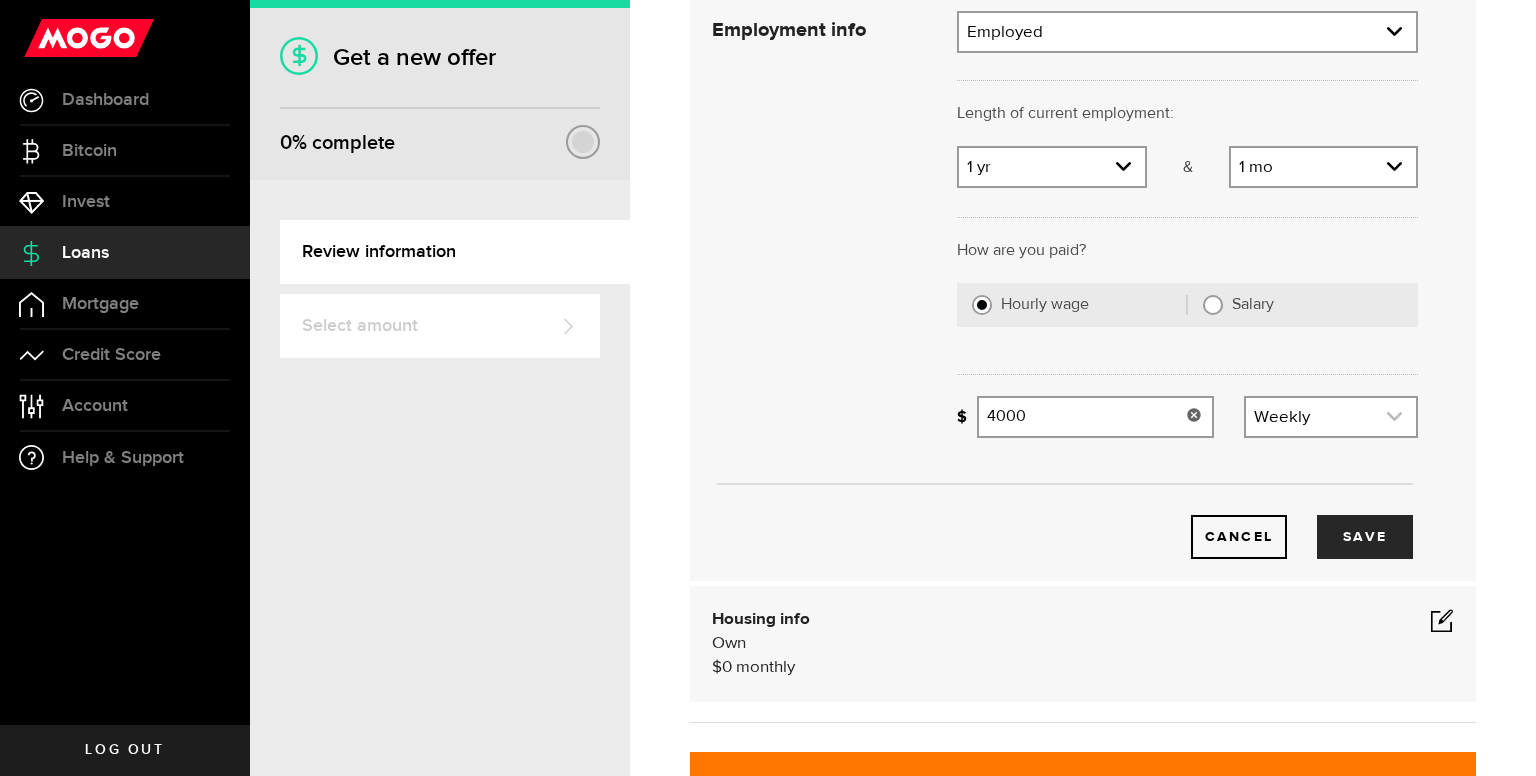type on "4,000" 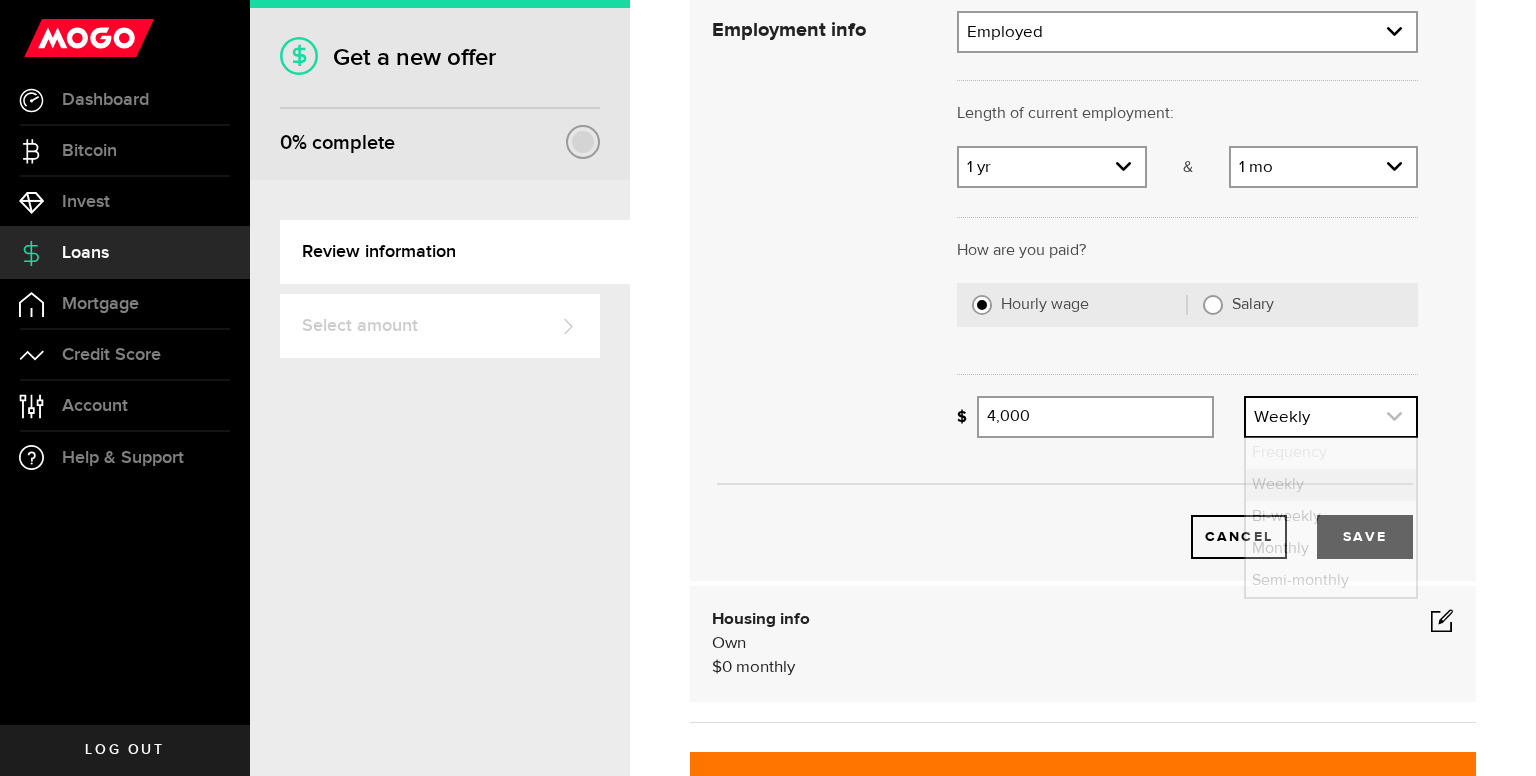 click at bounding box center (1331, 417) 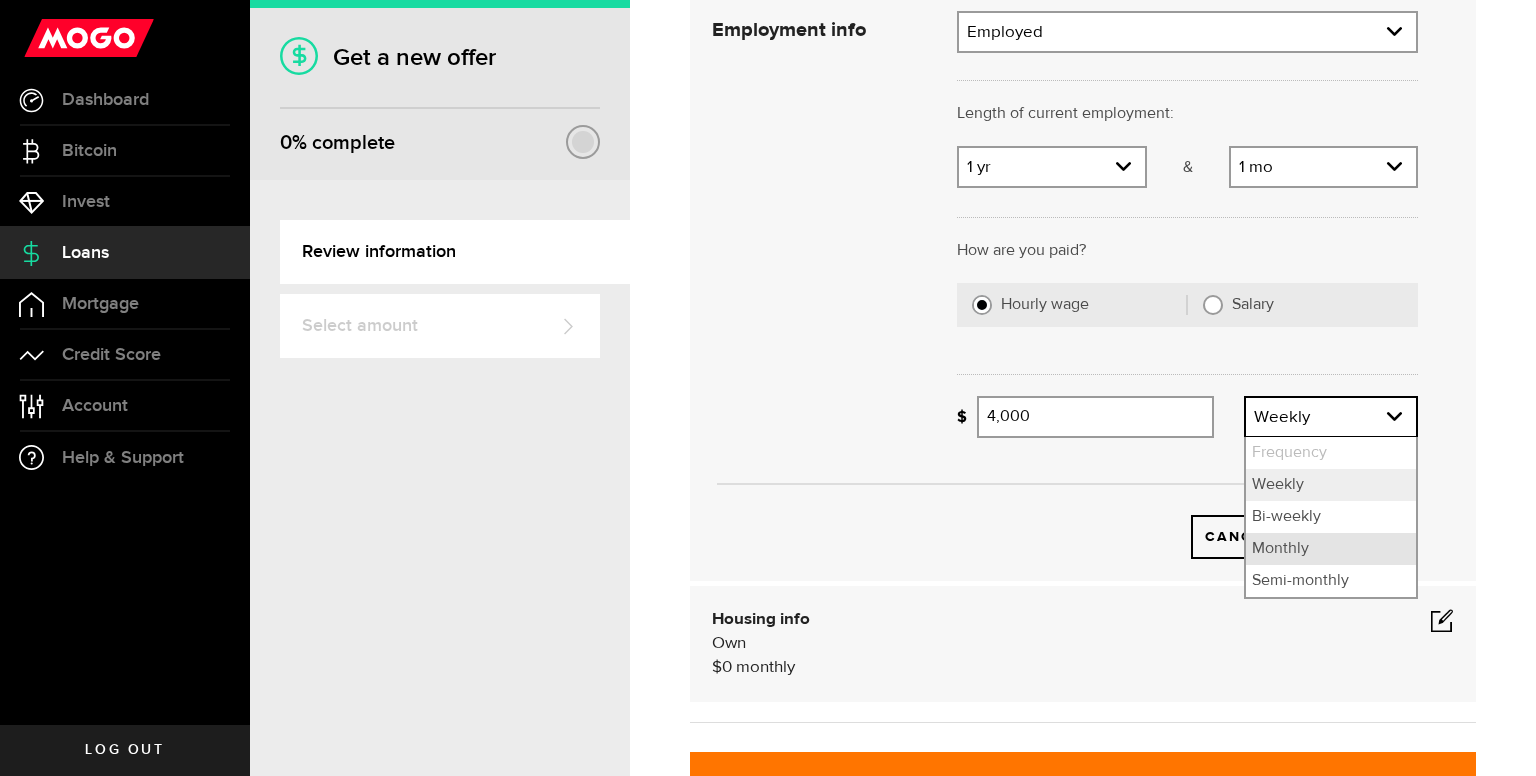 click on "Monthly" at bounding box center [1331, 549] 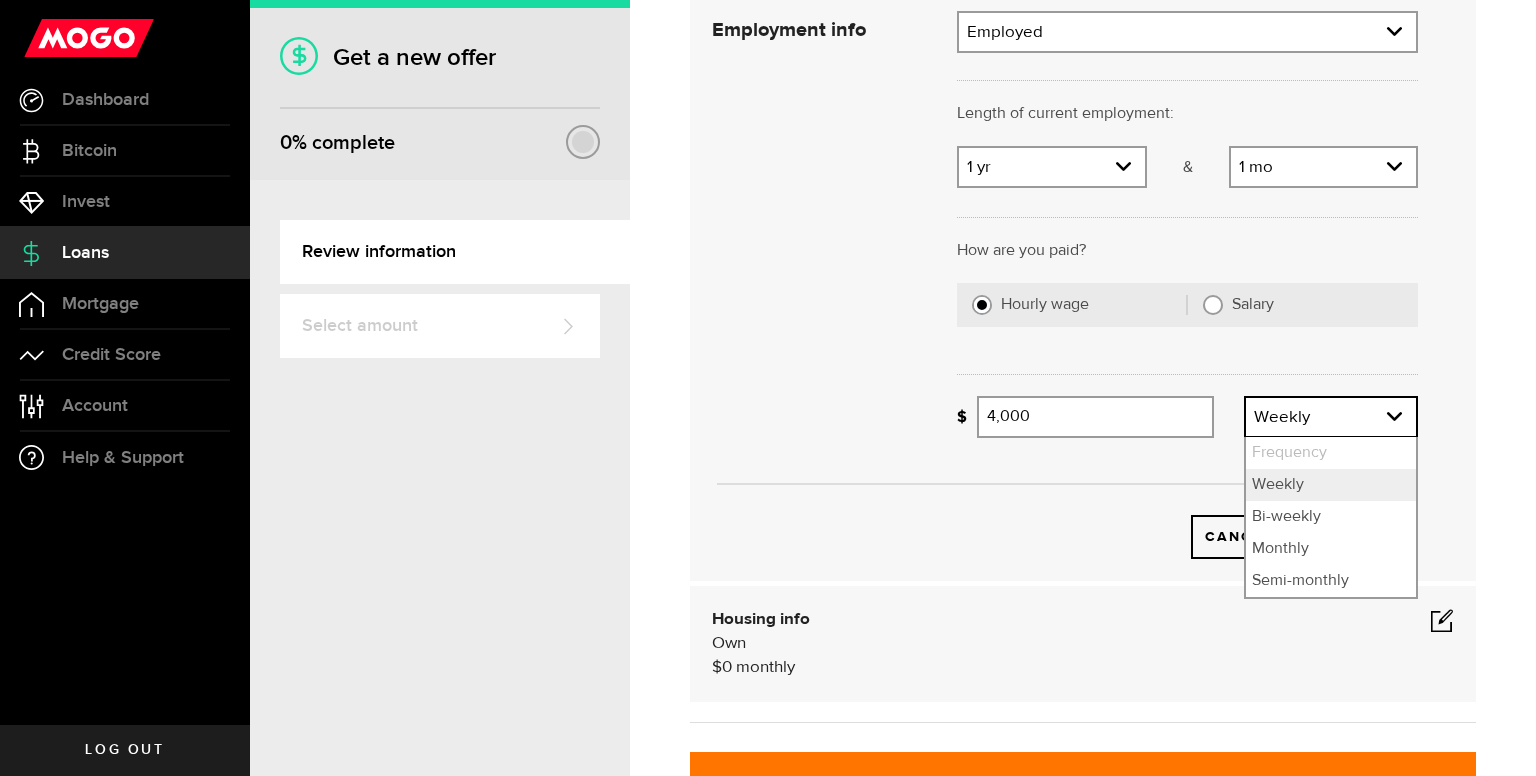 select on "monthly" 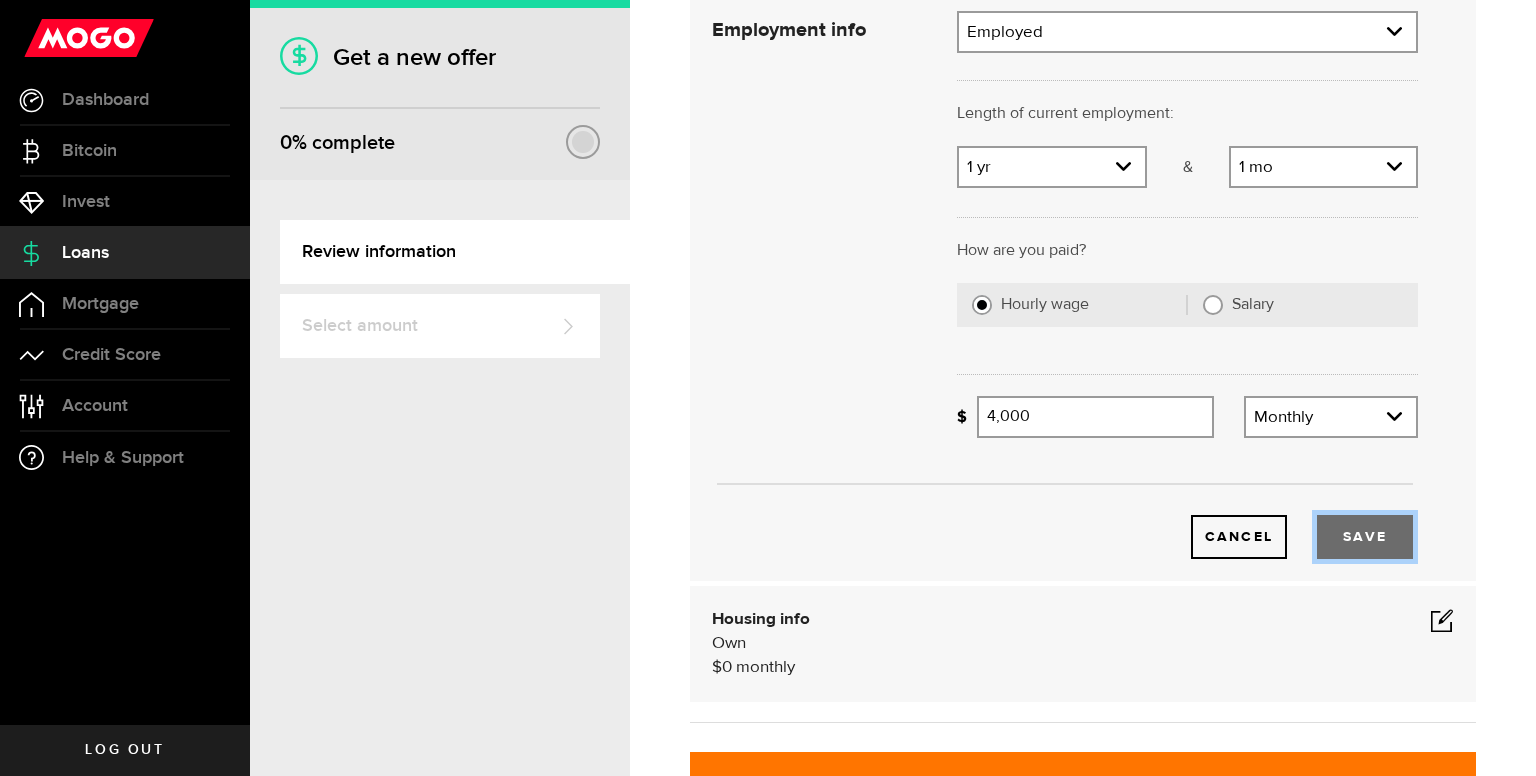 click on "Save" at bounding box center [1365, 537] 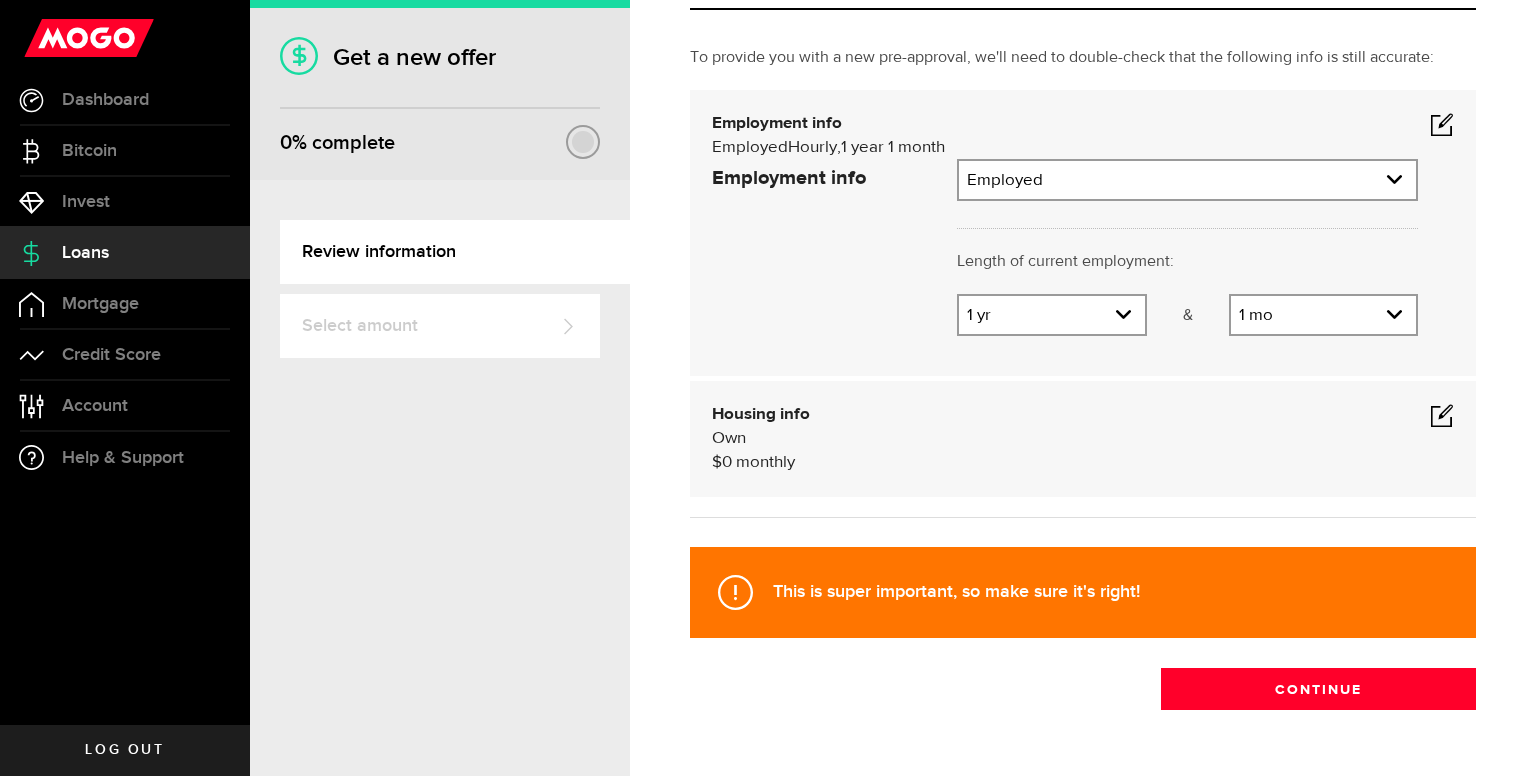 scroll, scrollTop: 0, scrollLeft: 0, axis: both 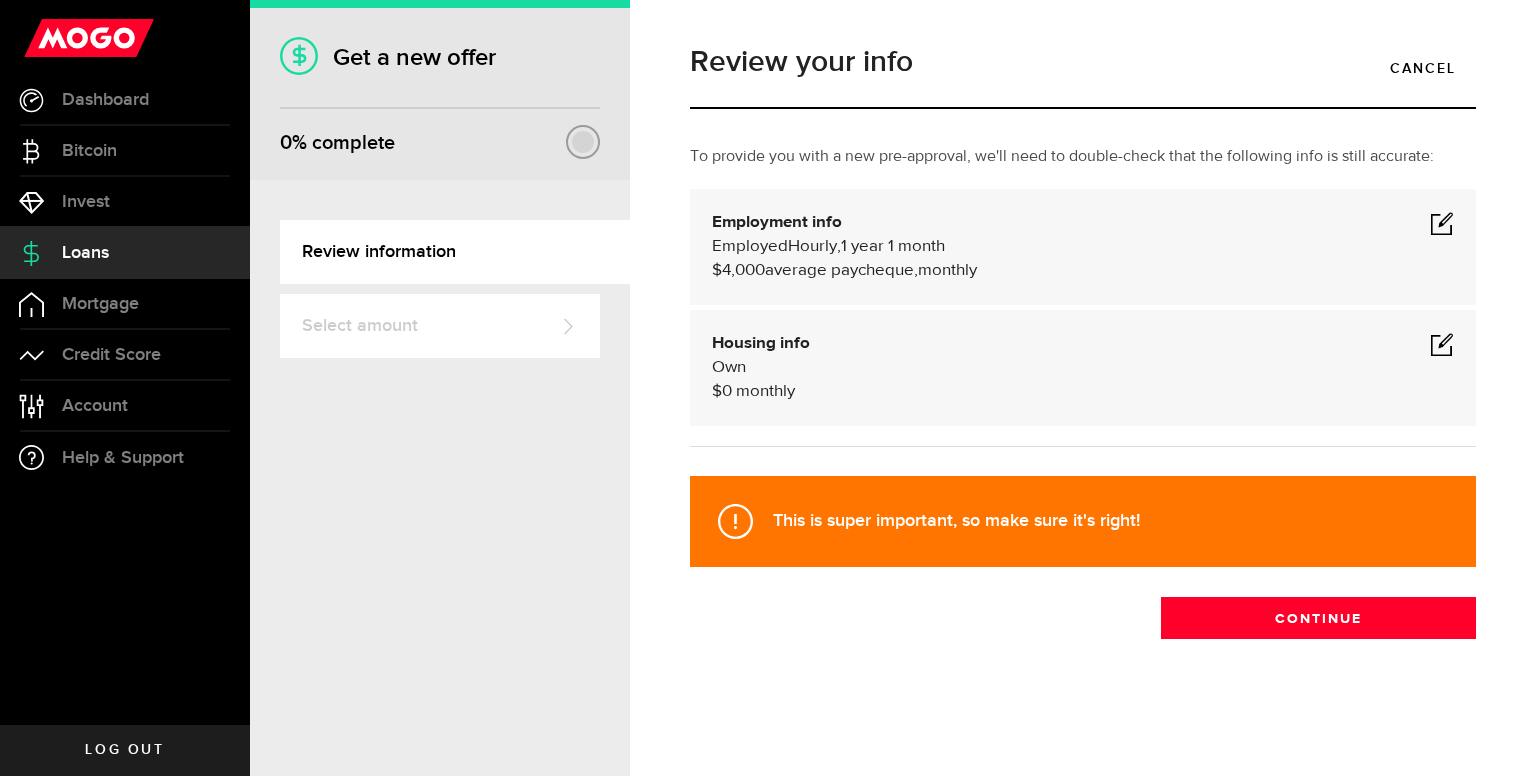 click at bounding box center (1442, 344) 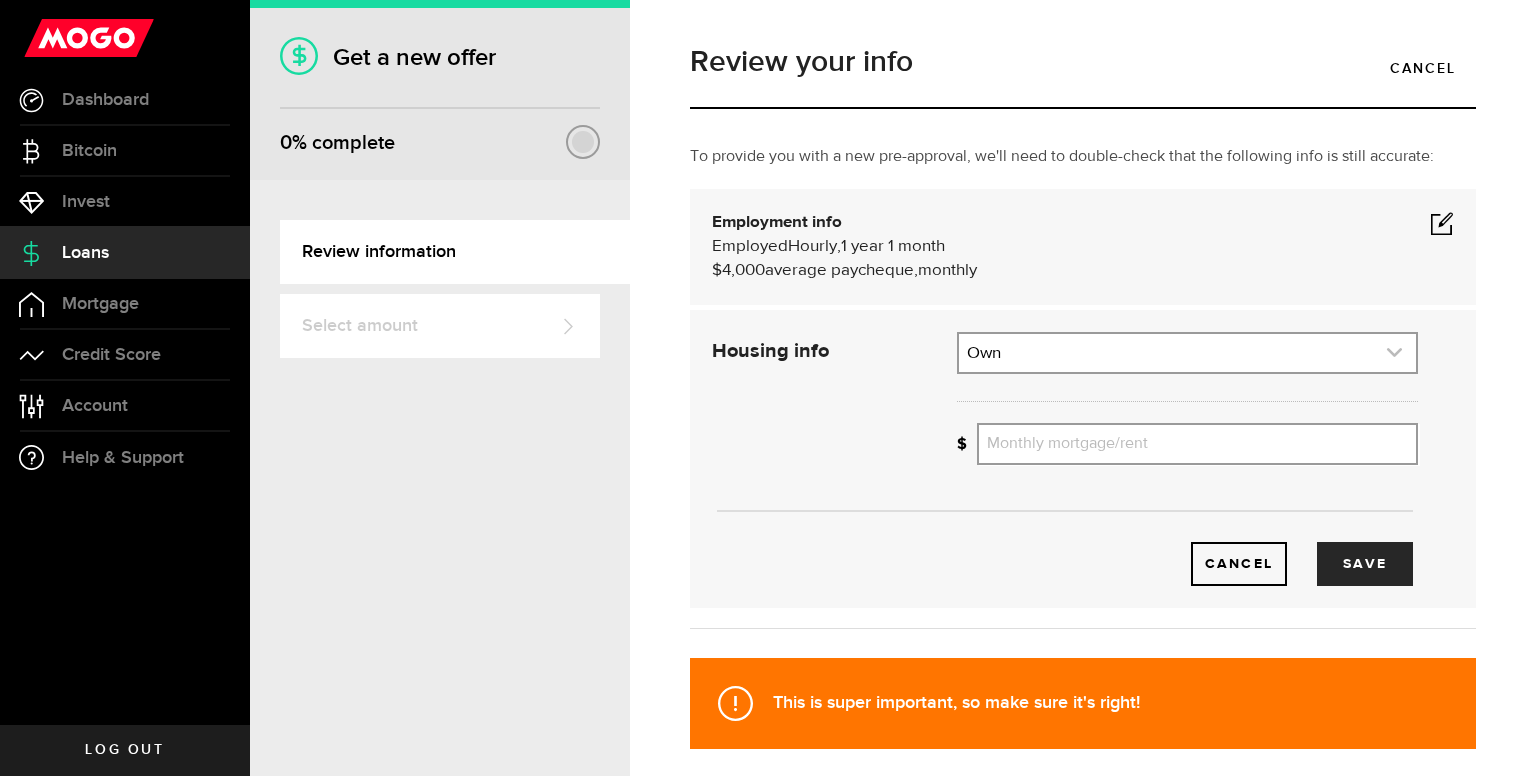click at bounding box center [1187, 353] 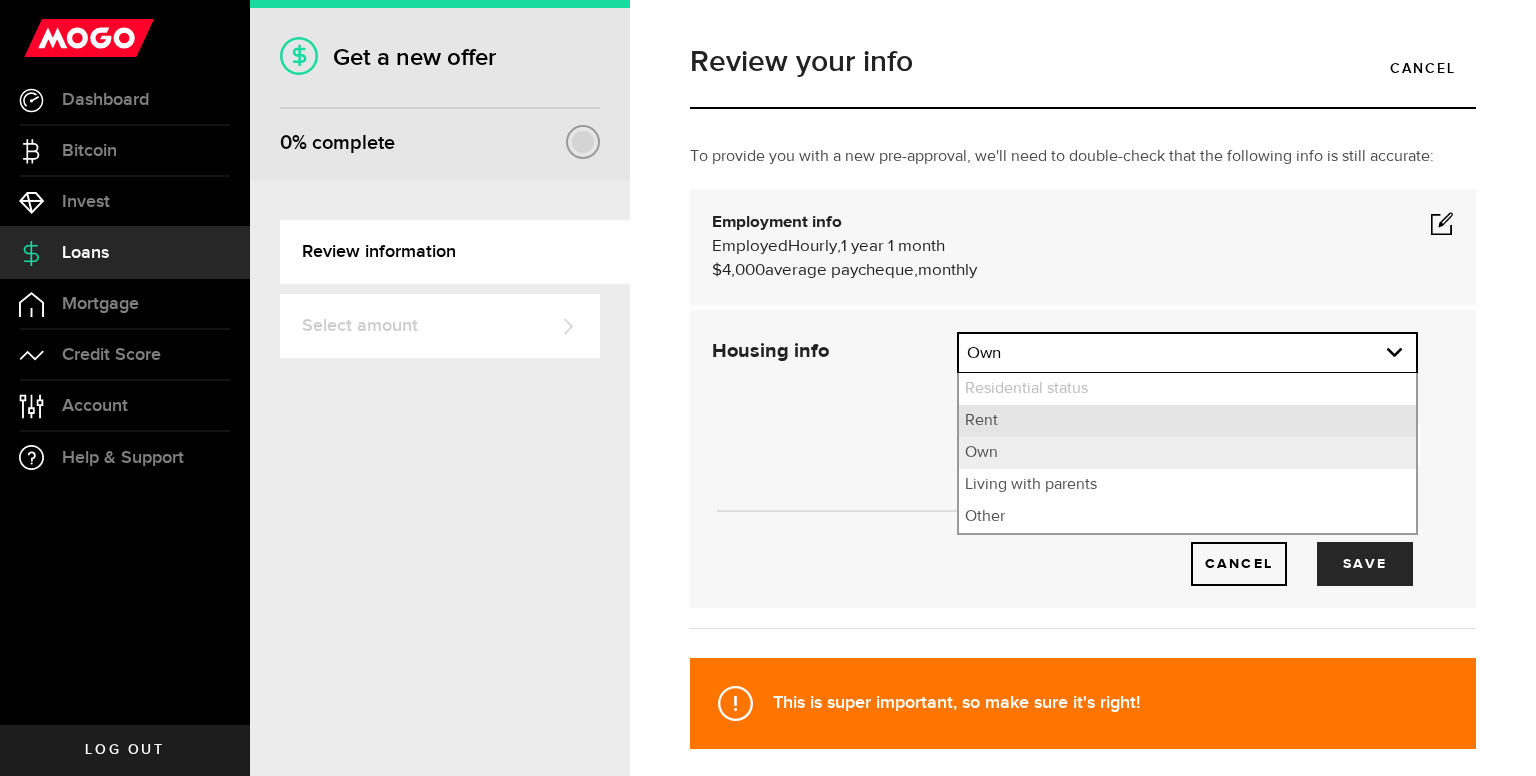 click on "Rent" at bounding box center [1187, 421] 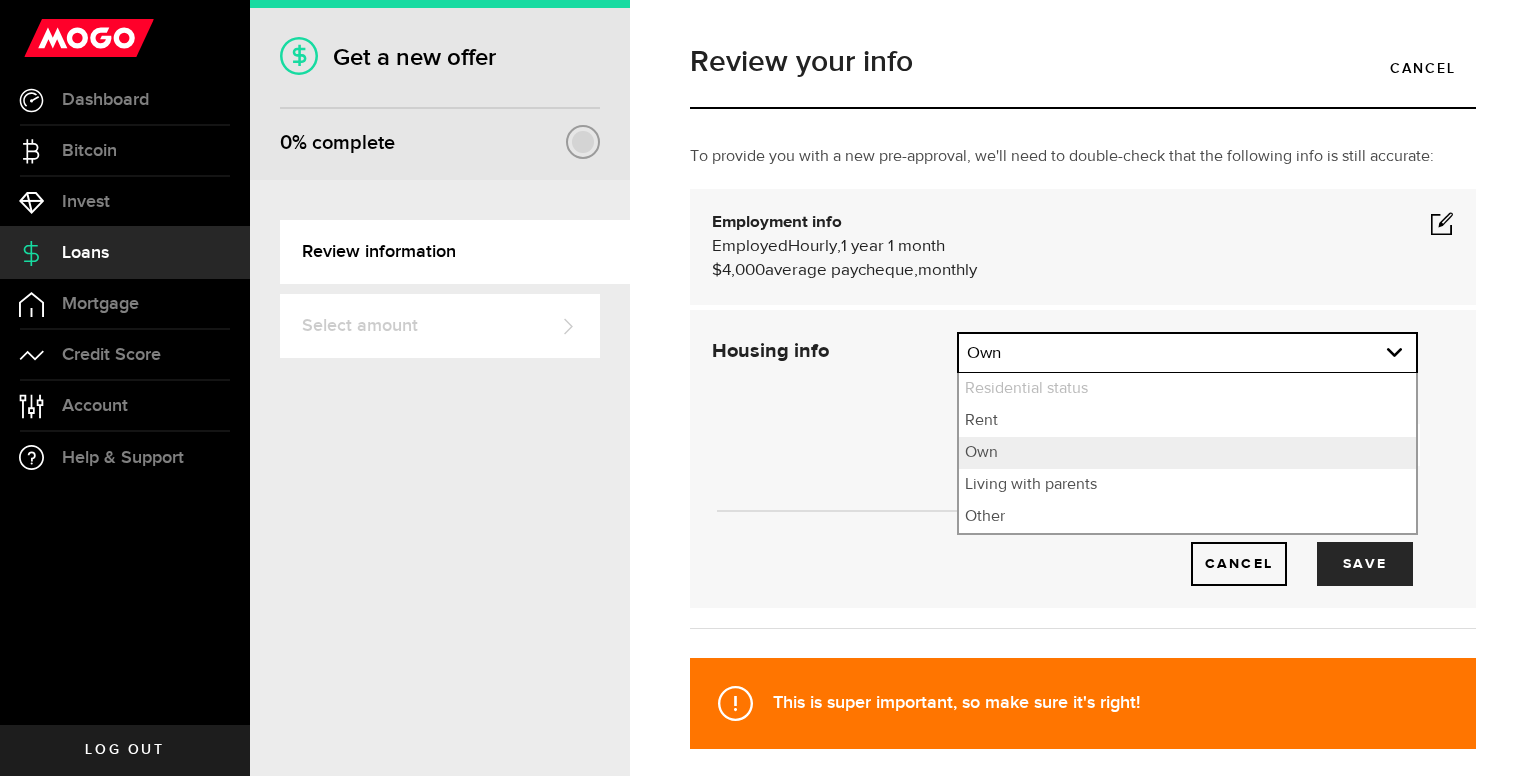 select on "Rent" 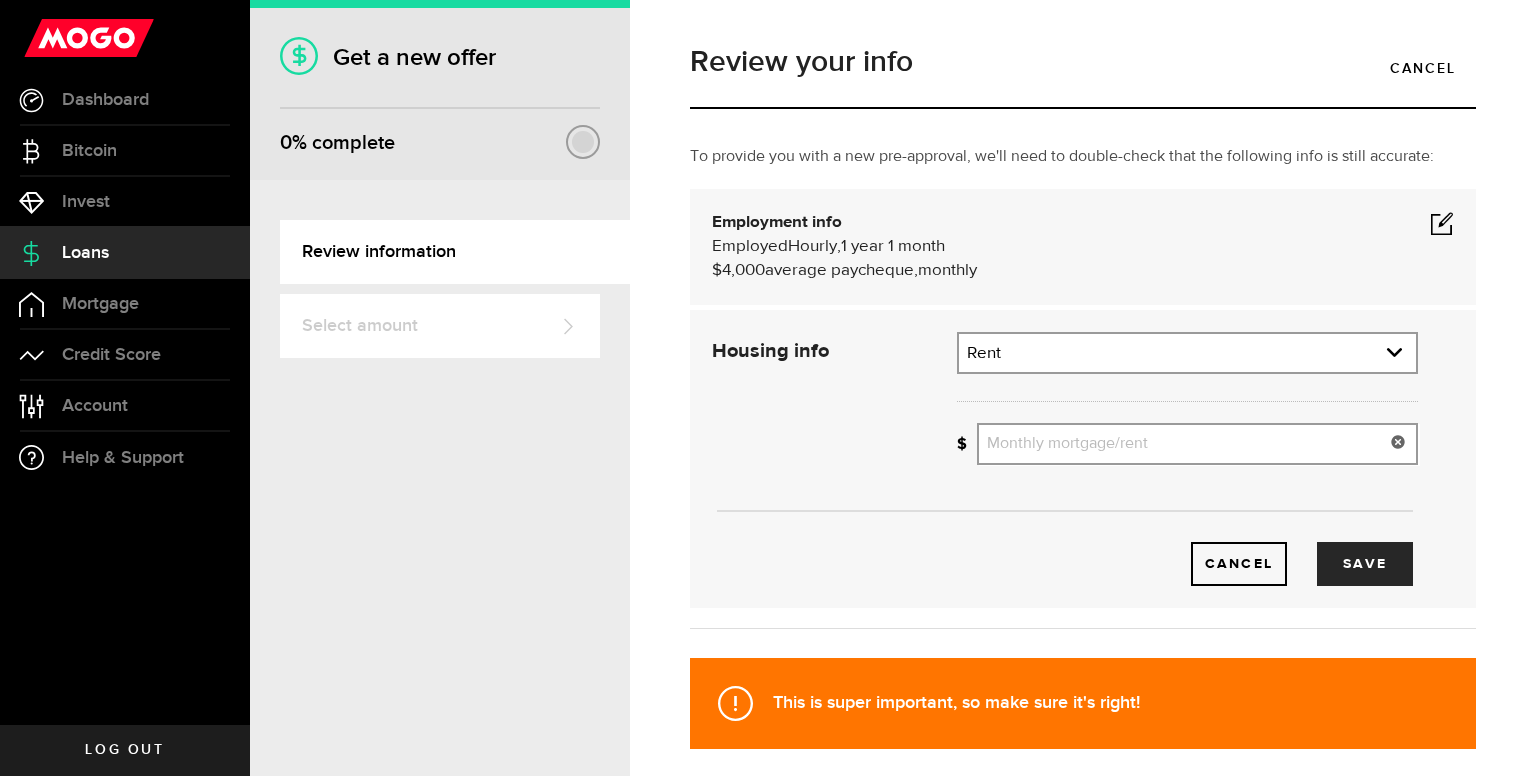 click on "Monthly mortgage/rent" at bounding box center [1197, 444] 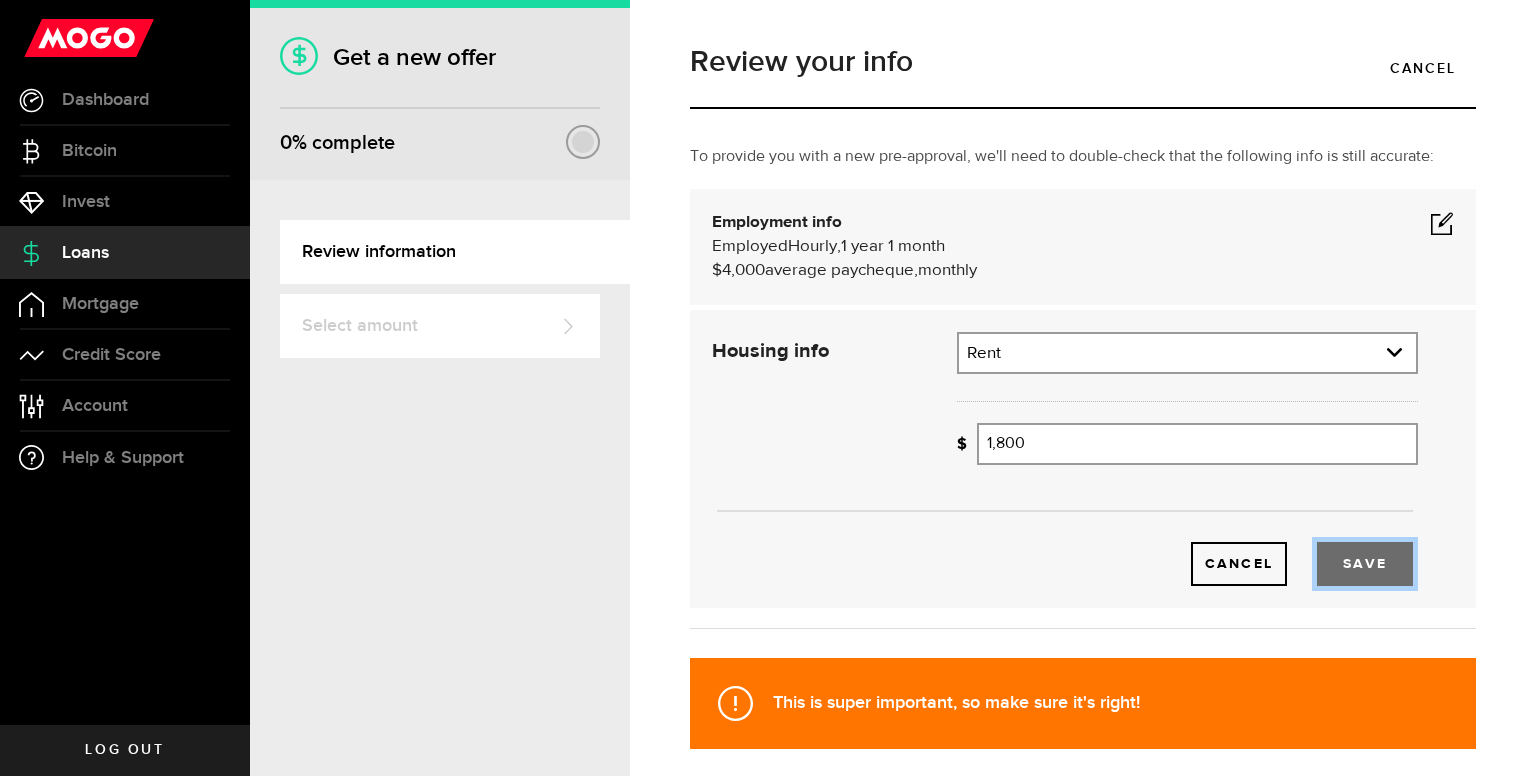 click on "Save" at bounding box center [1365, 564] 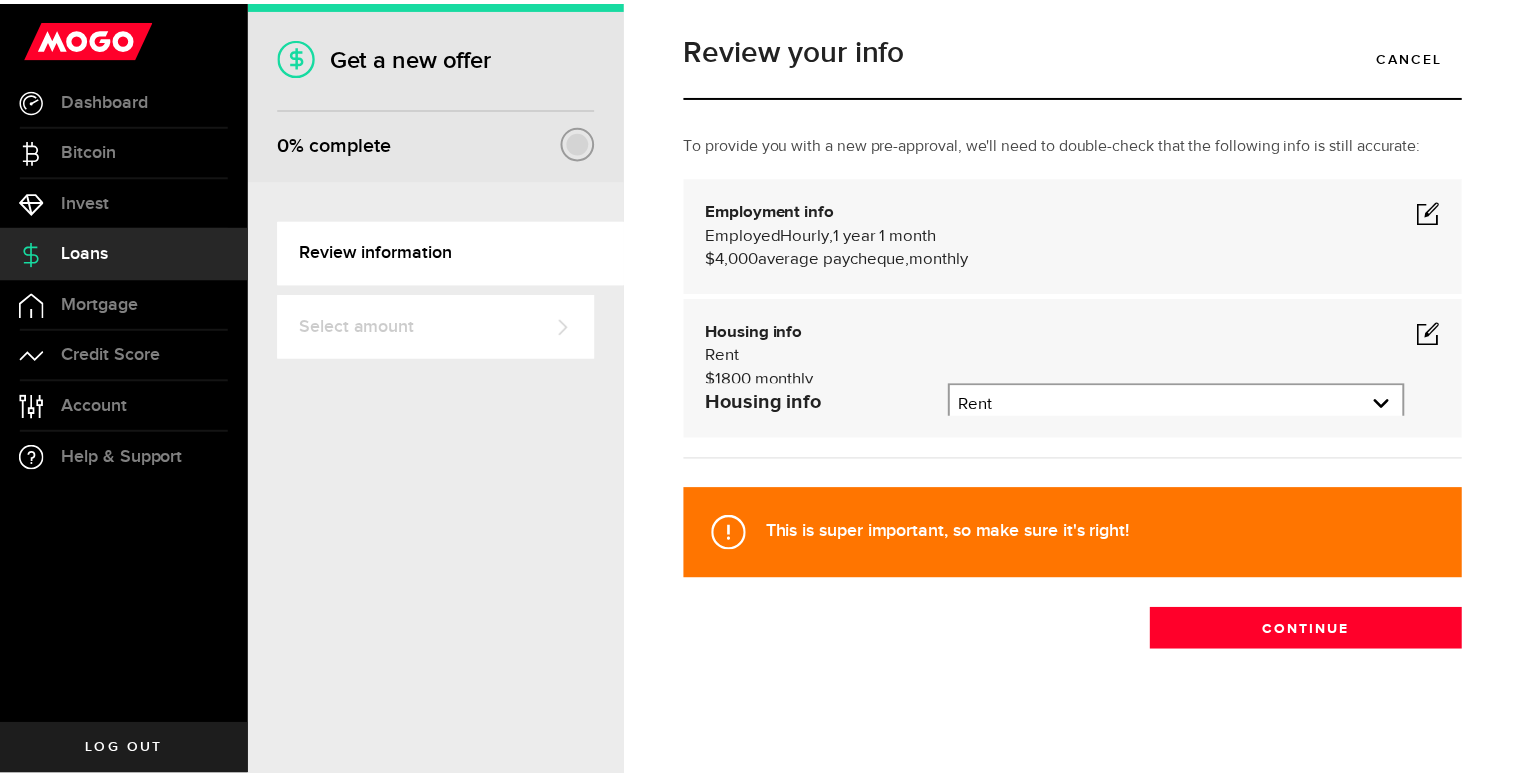 scroll, scrollTop: 0, scrollLeft: 0, axis: both 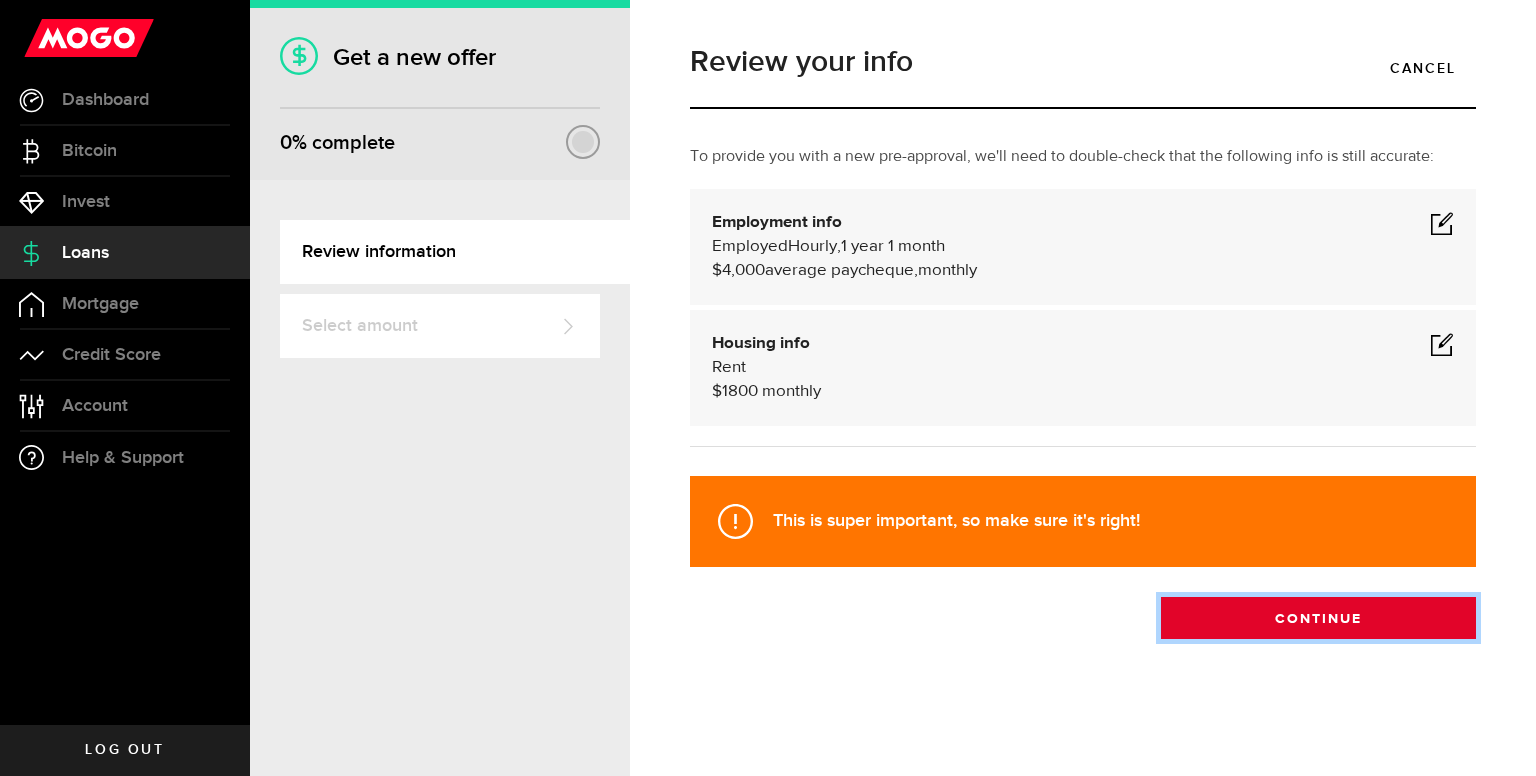 click on "Continue" at bounding box center (1318, 618) 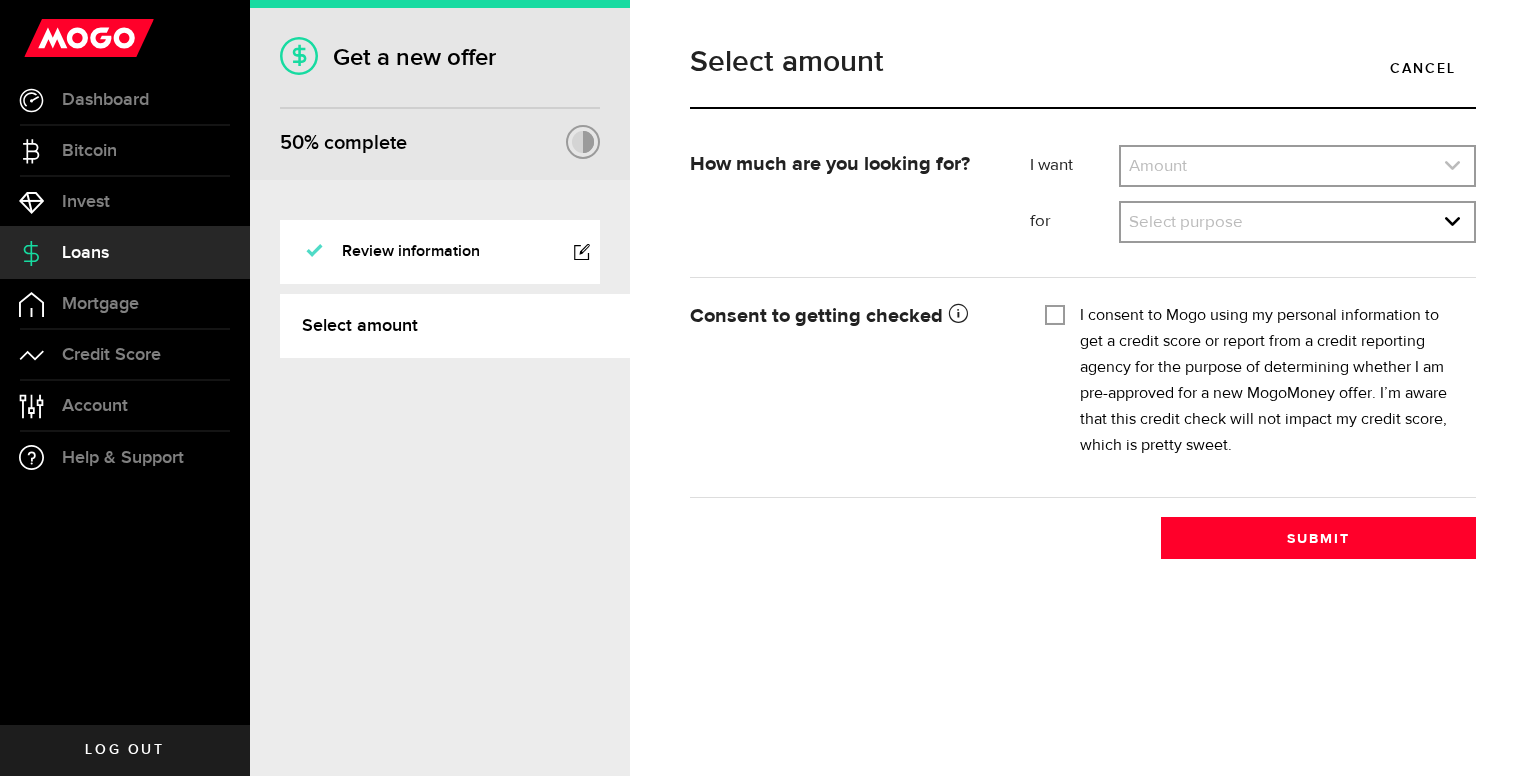 click at bounding box center [1297, 166] 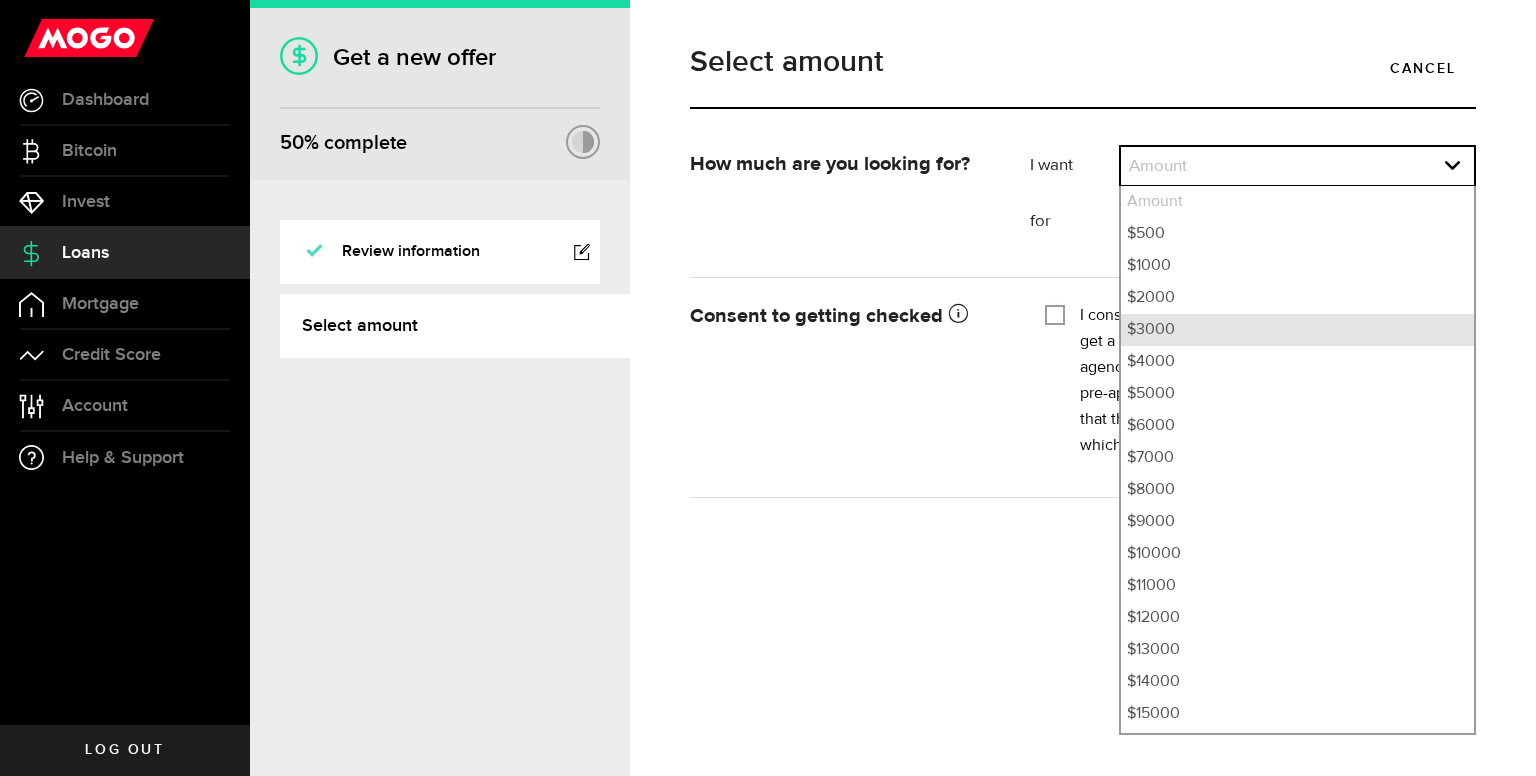 click on "$3000" at bounding box center [1297, 330] 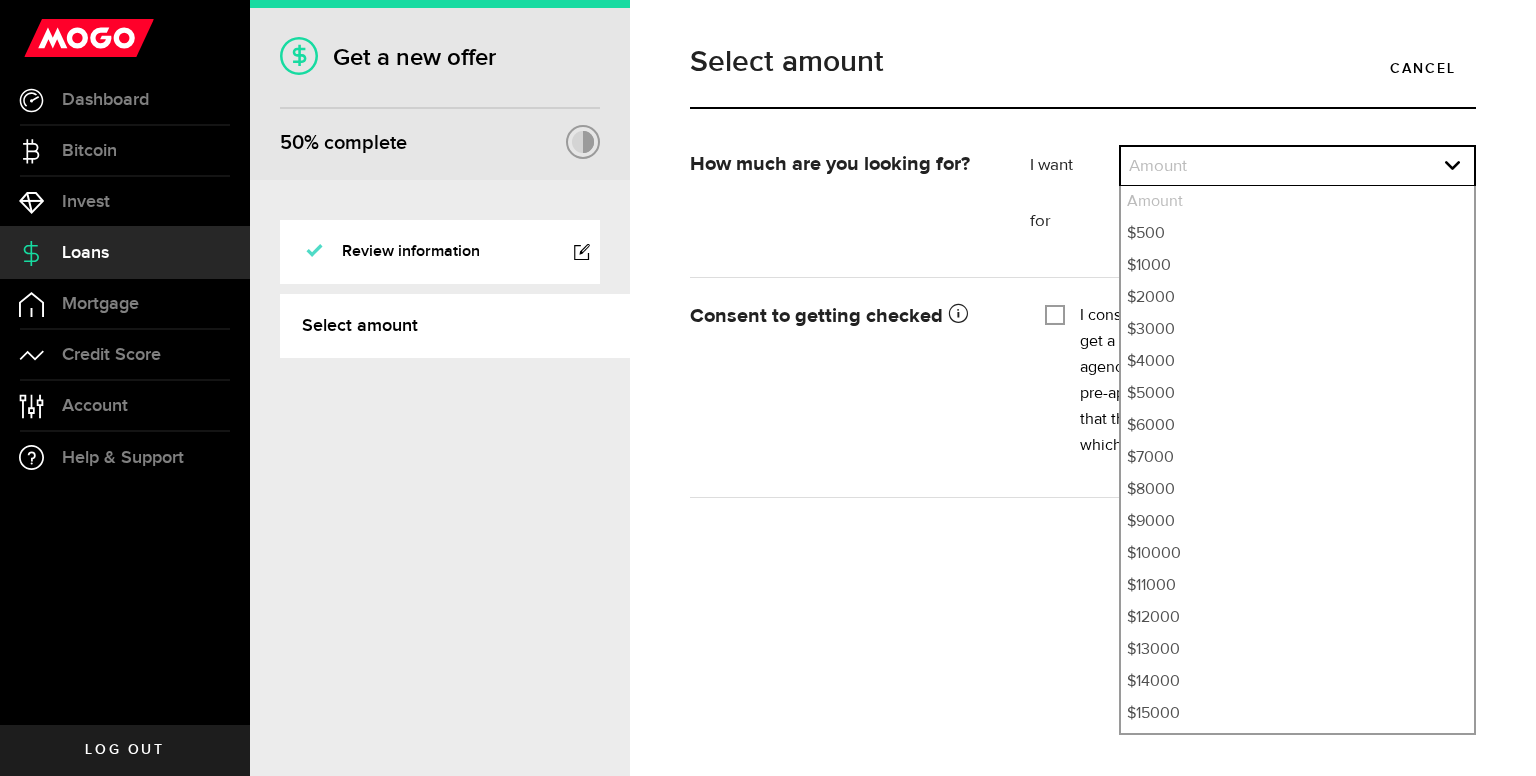 select on "3000" 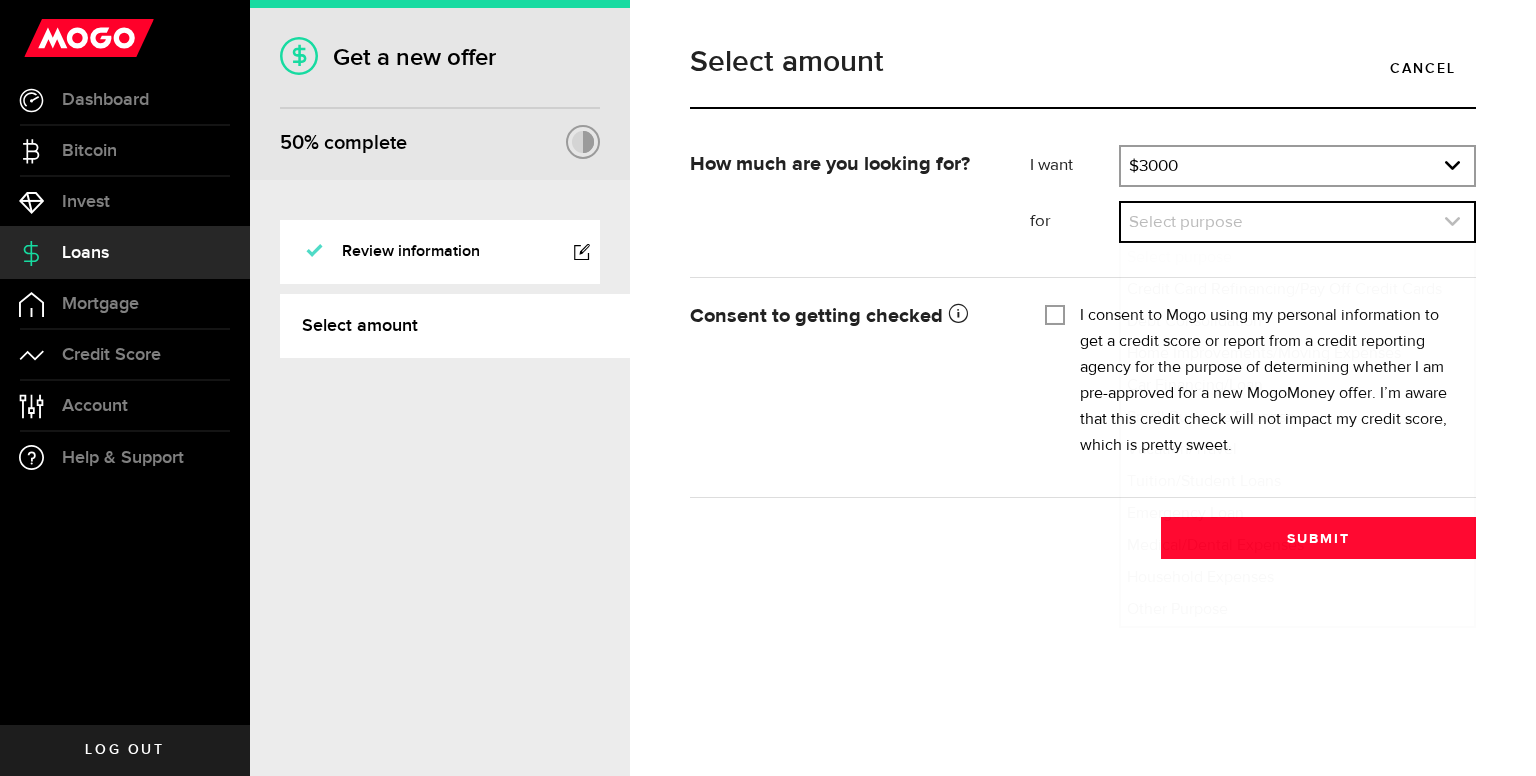 click at bounding box center (1297, 222) 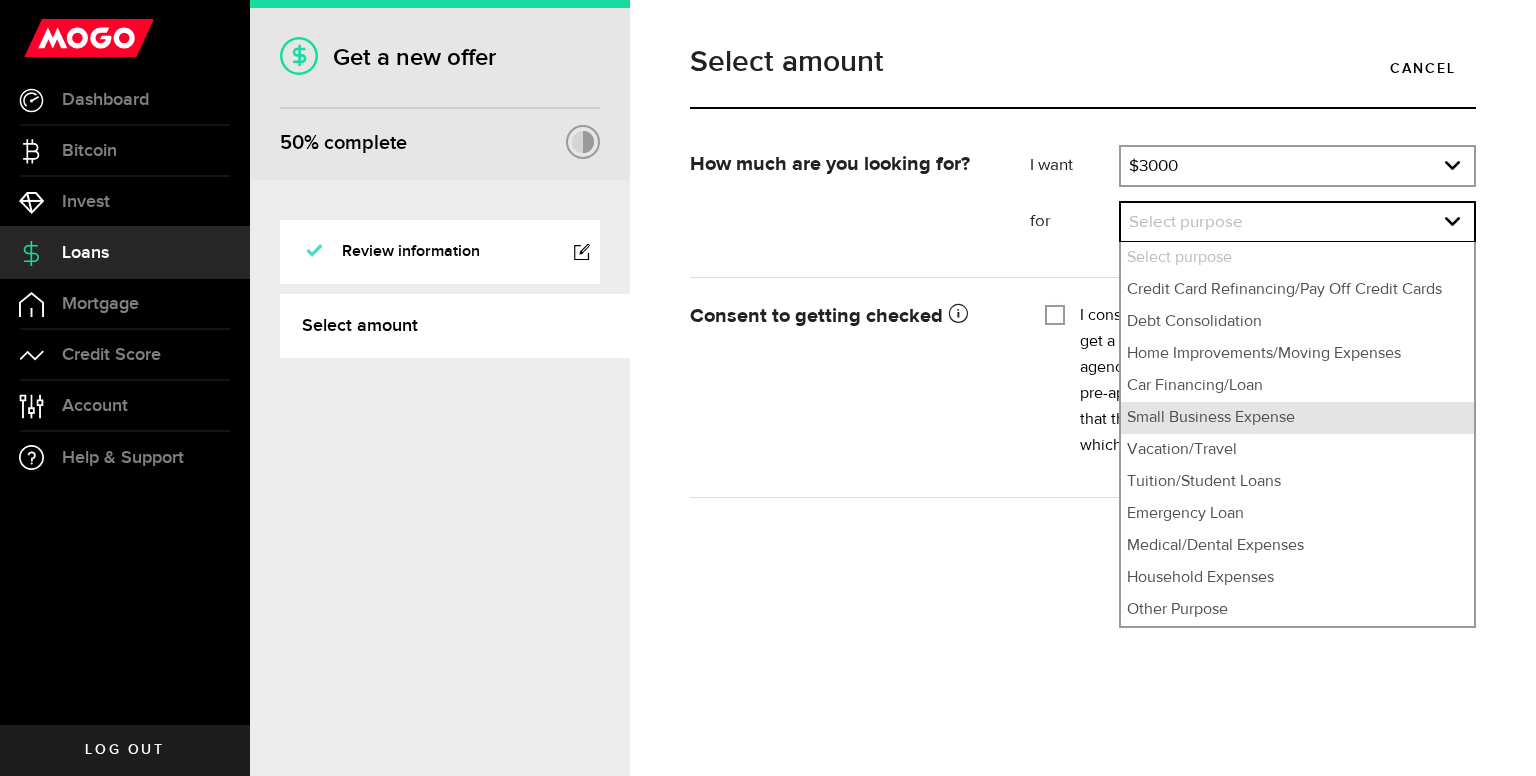 click on "Small Business Expense" at bounding box center [1297, 418] 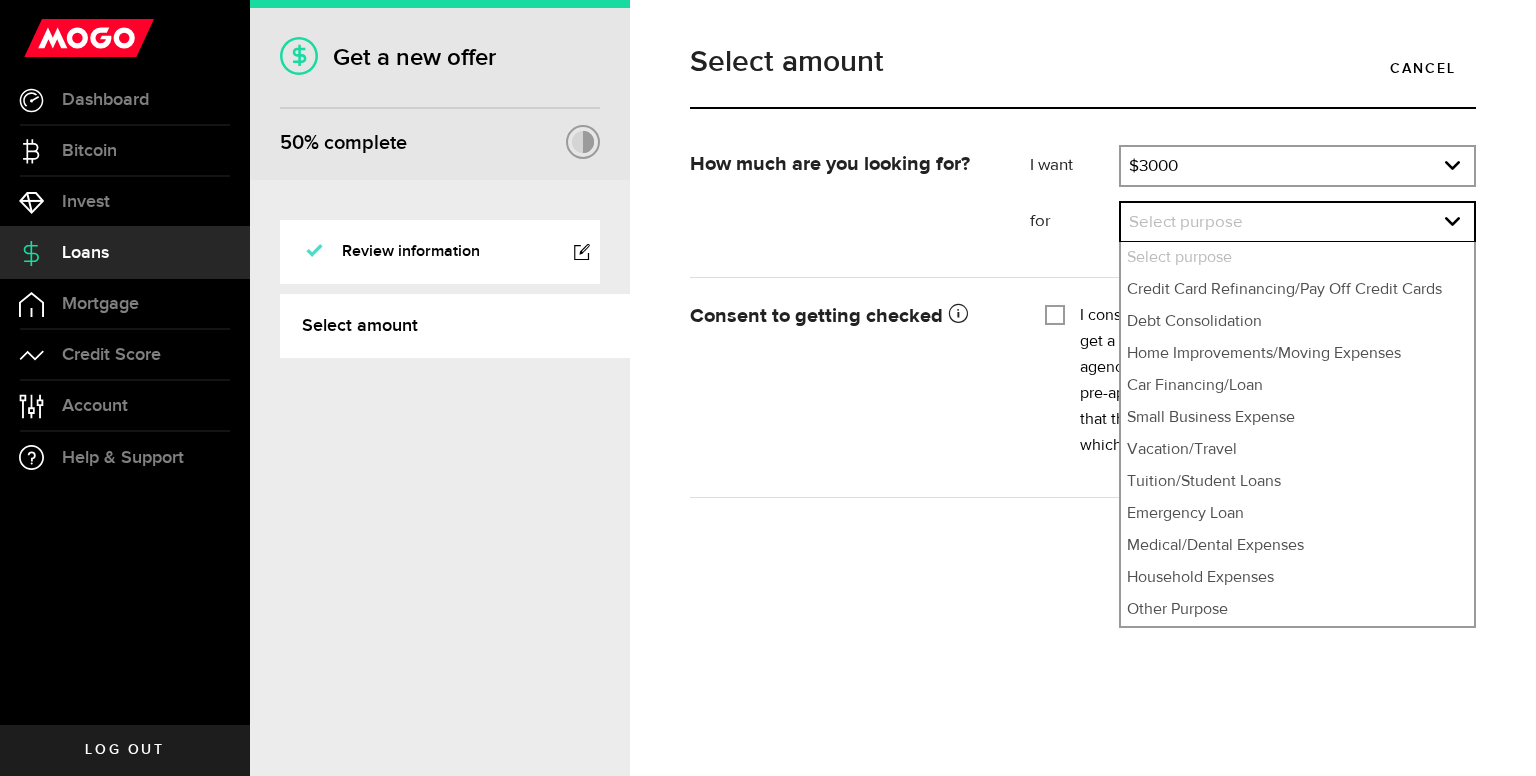 select on "Small Business Expense" 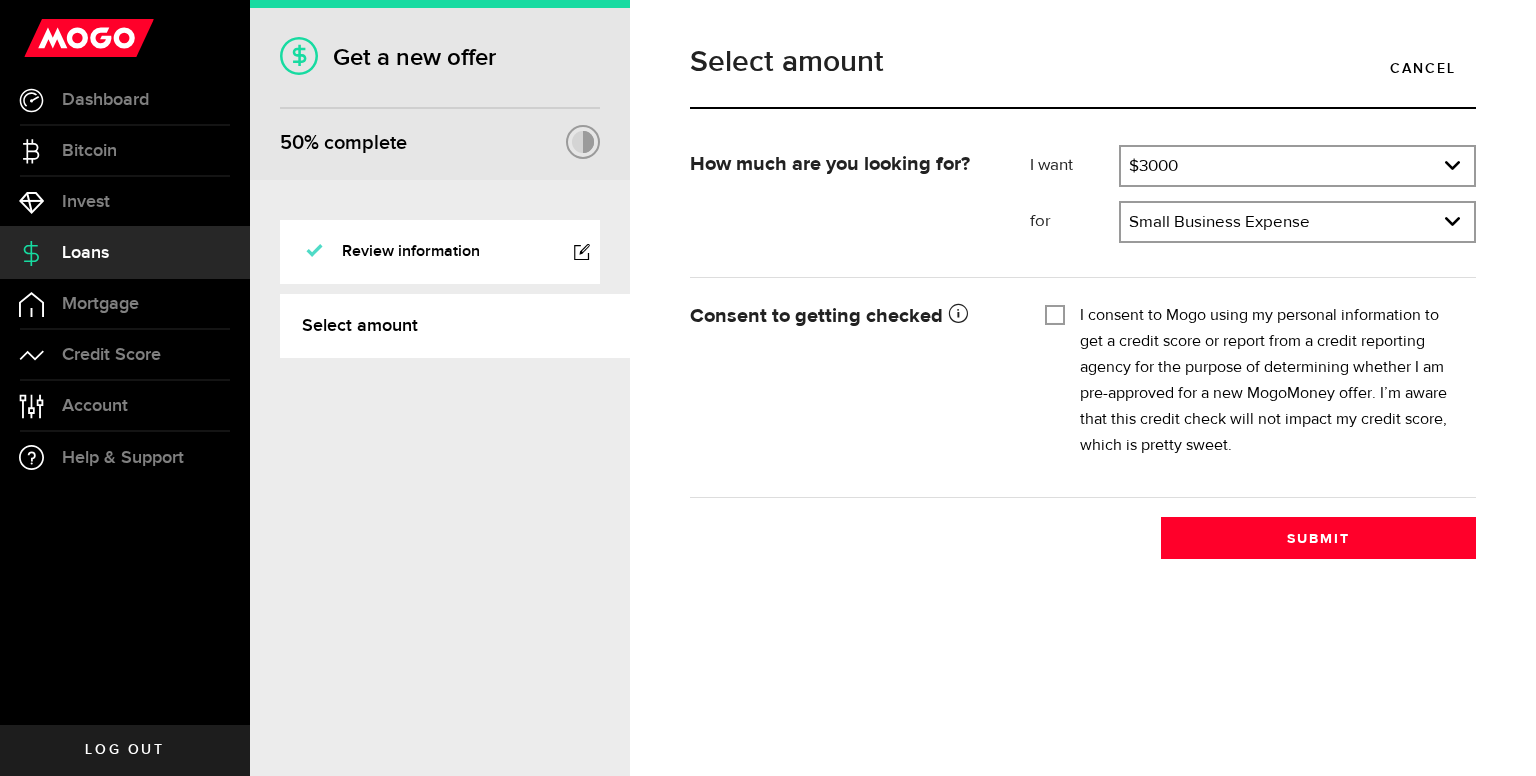 click on "I consent to Mogo using my personal information to get a credit score or report from a credit reporting agency for the purpose of determining whether I am pre-approved for a new MogoMoney offer. I’m aware that this credit check will not impact my credit score, which is pretty sweet." at bounding box center [1055, 313] 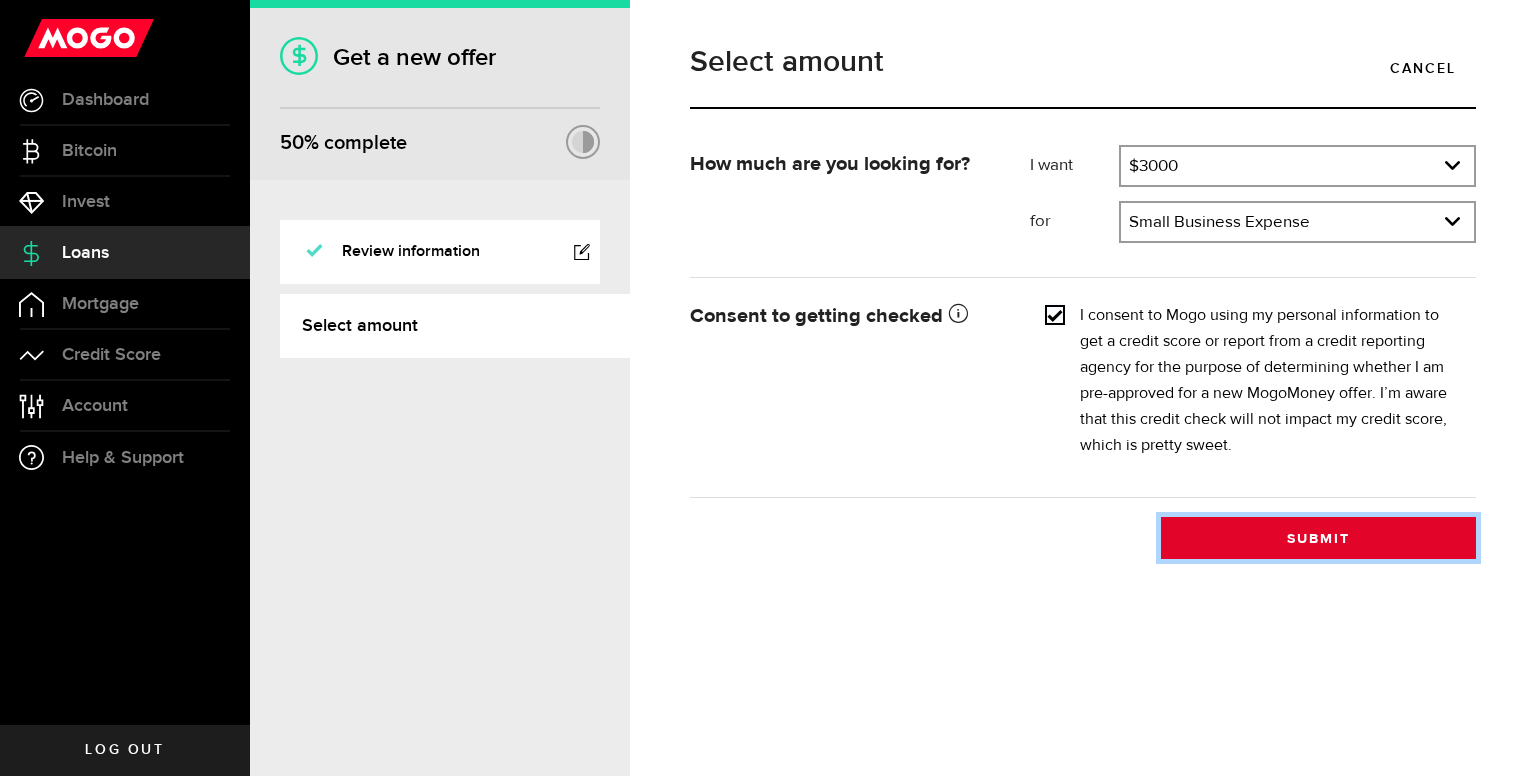 click on "Submit" at bounding box center [1318, 538] 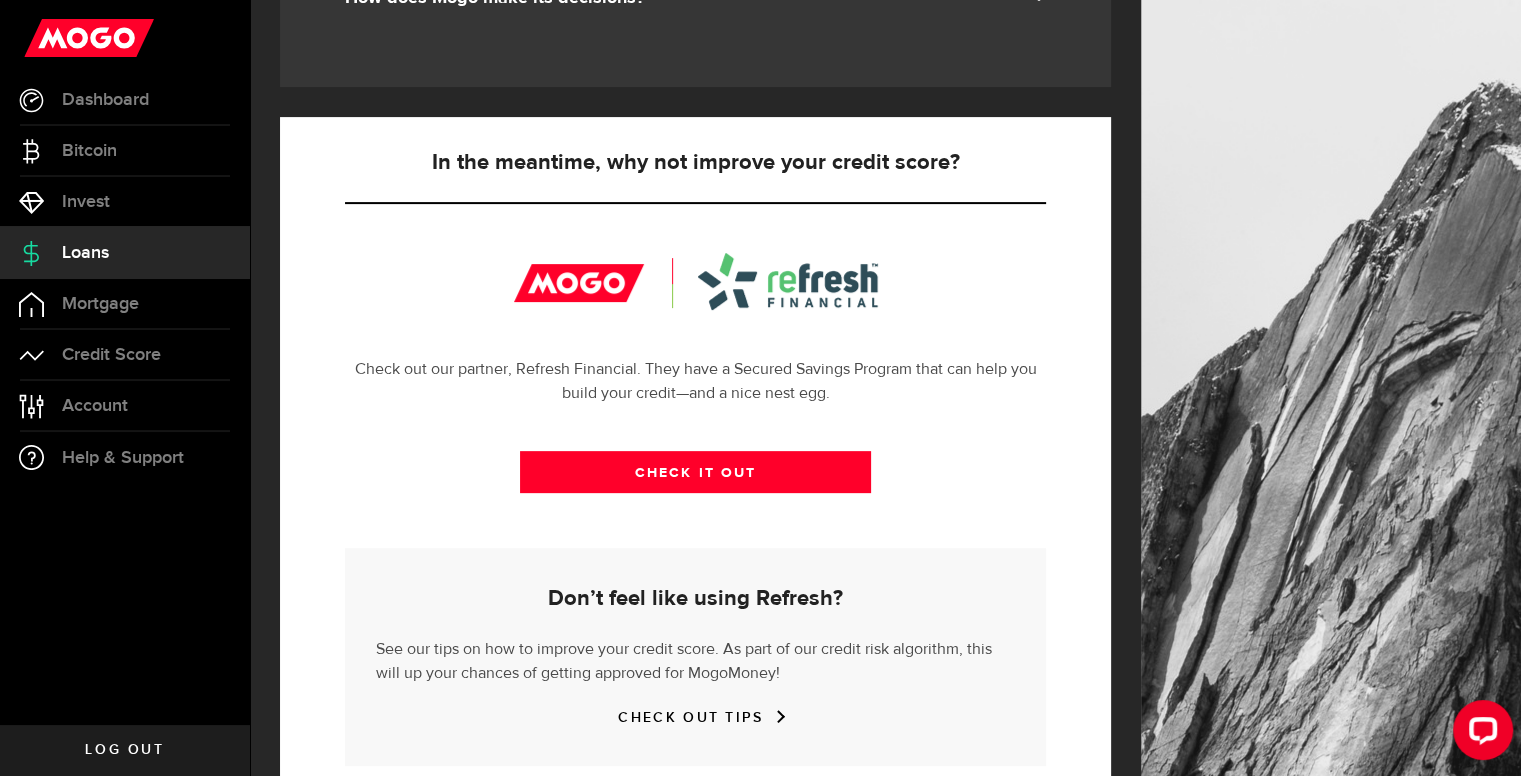 scroll, scrollTop: 668, scrollLeft: 0, axis: vertical 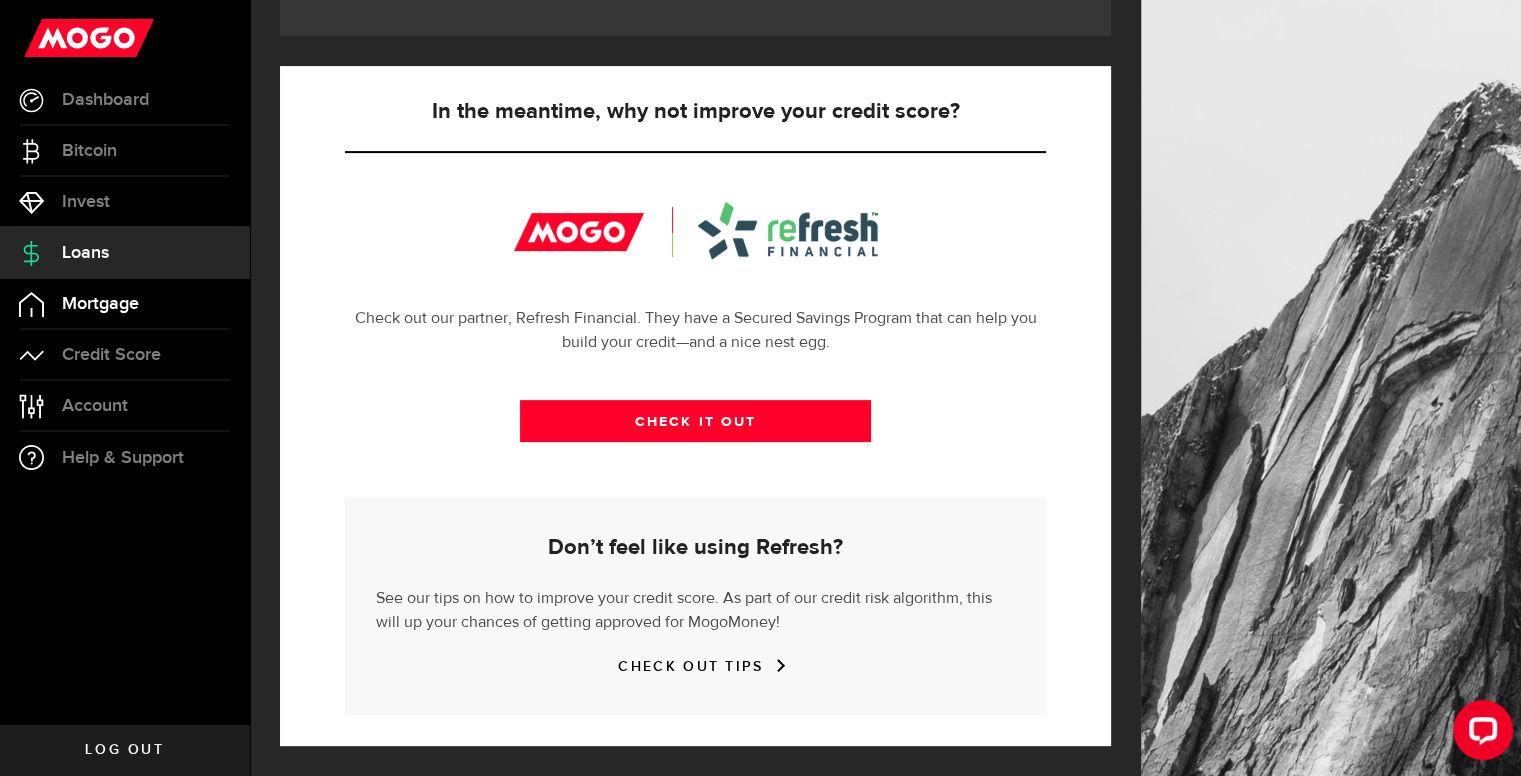 click on "Mortgage" at bounding box center [125, 304] 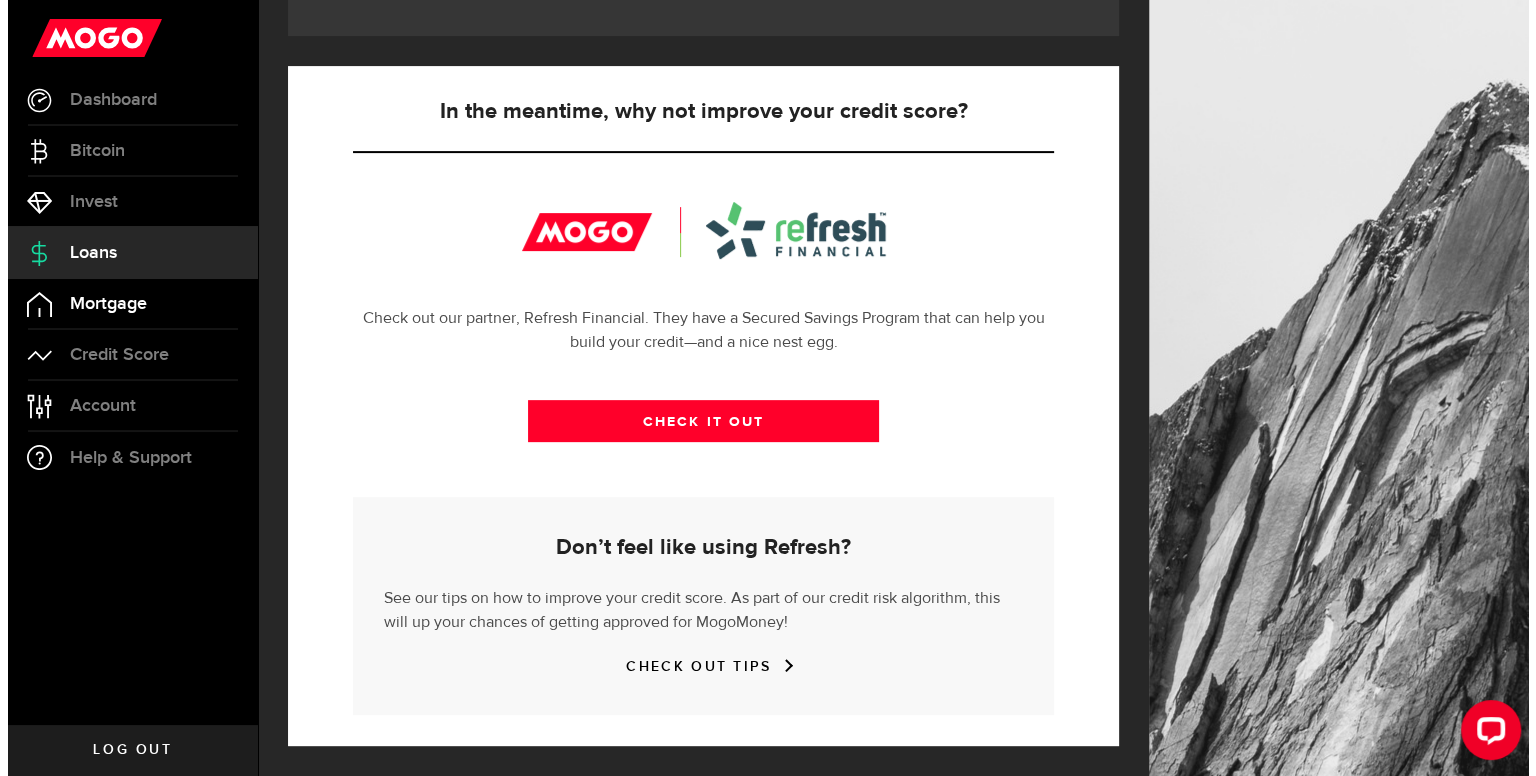 scroll, scrollTop: 0, scrollLeft: 0, axis: both 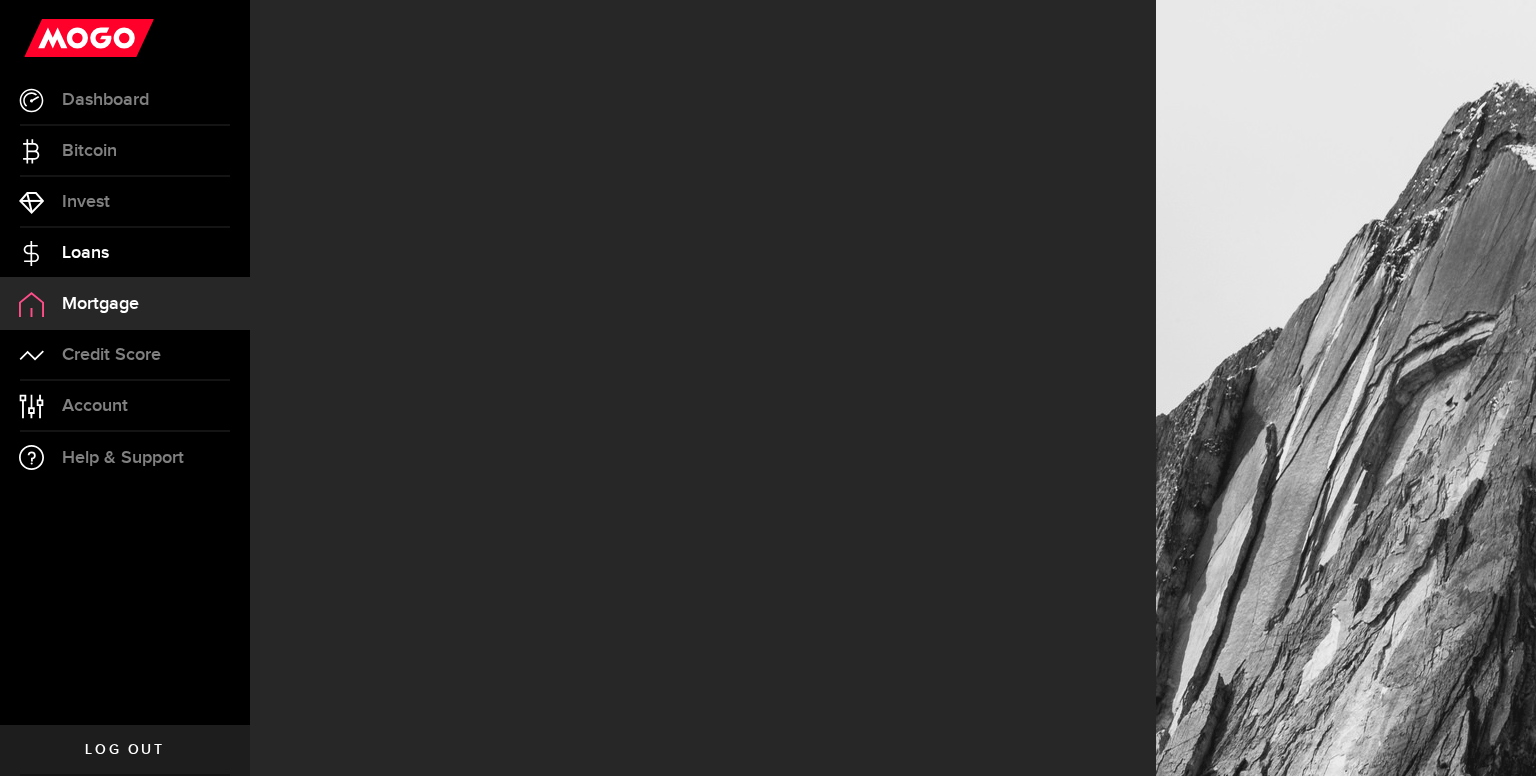 select on "3knYdhfXw4iYoq2m0WGQES" 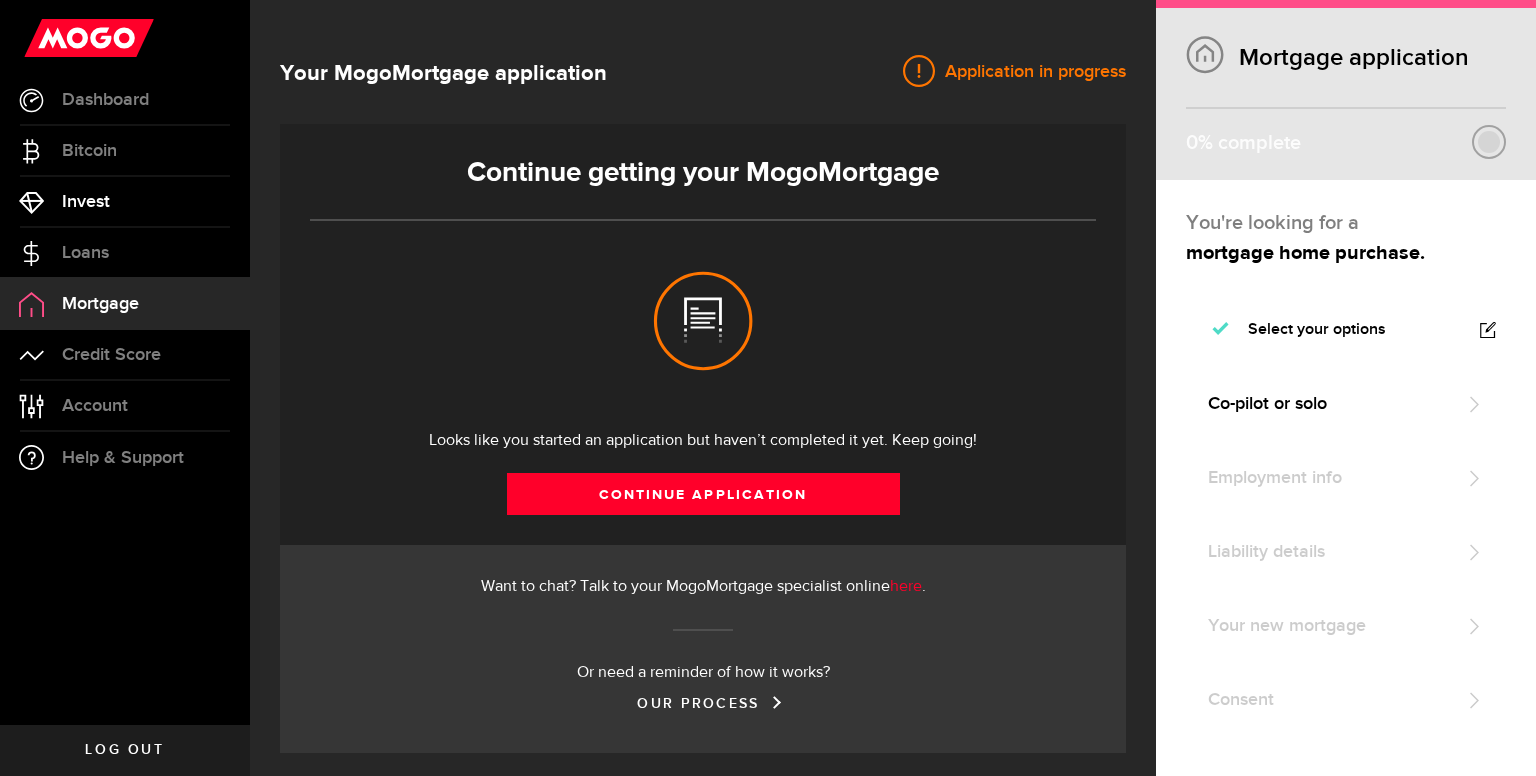 click on "Invest" at bounding box center (125, 202) 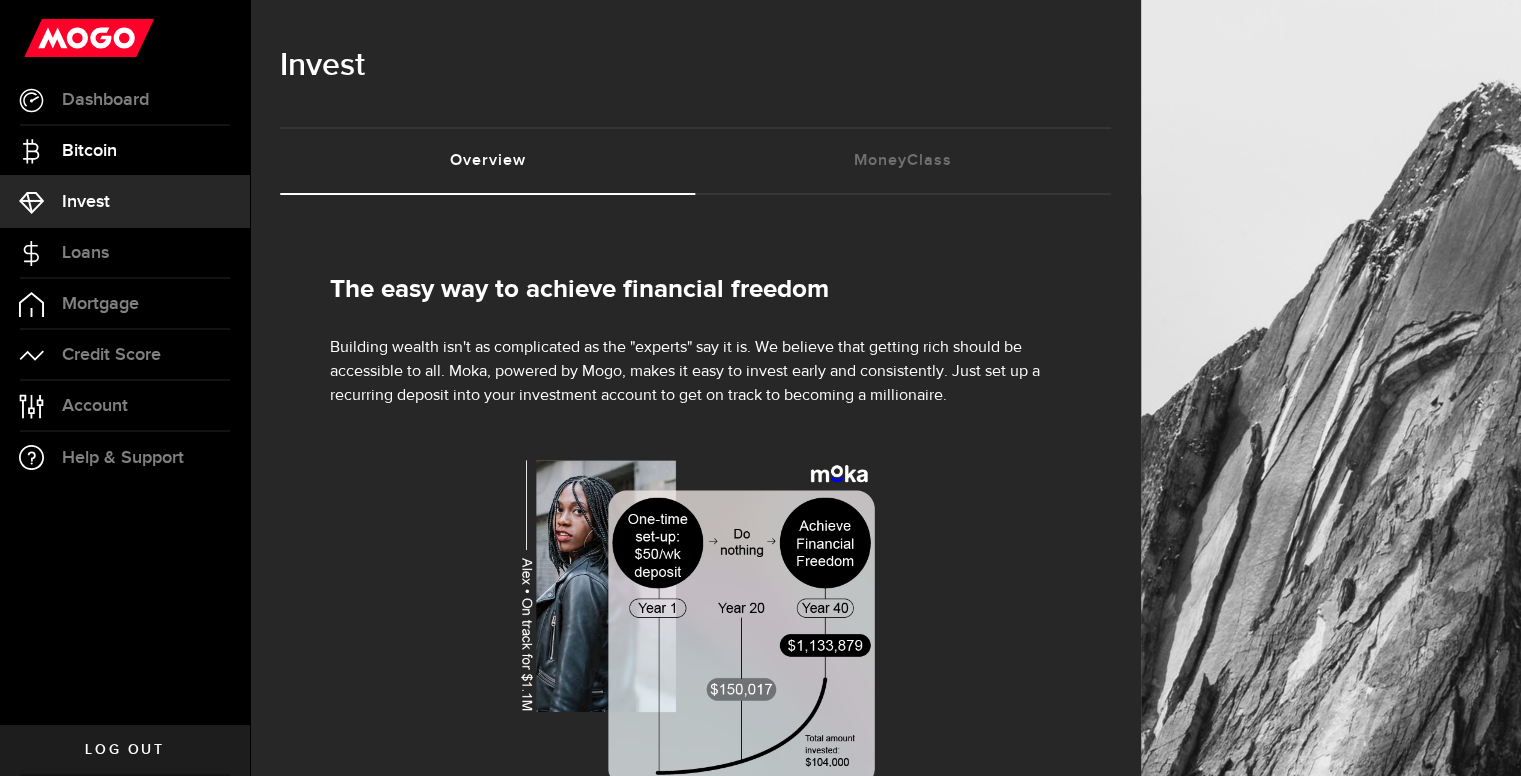 click on "Bitcoin" at bounding box center [125, 151] 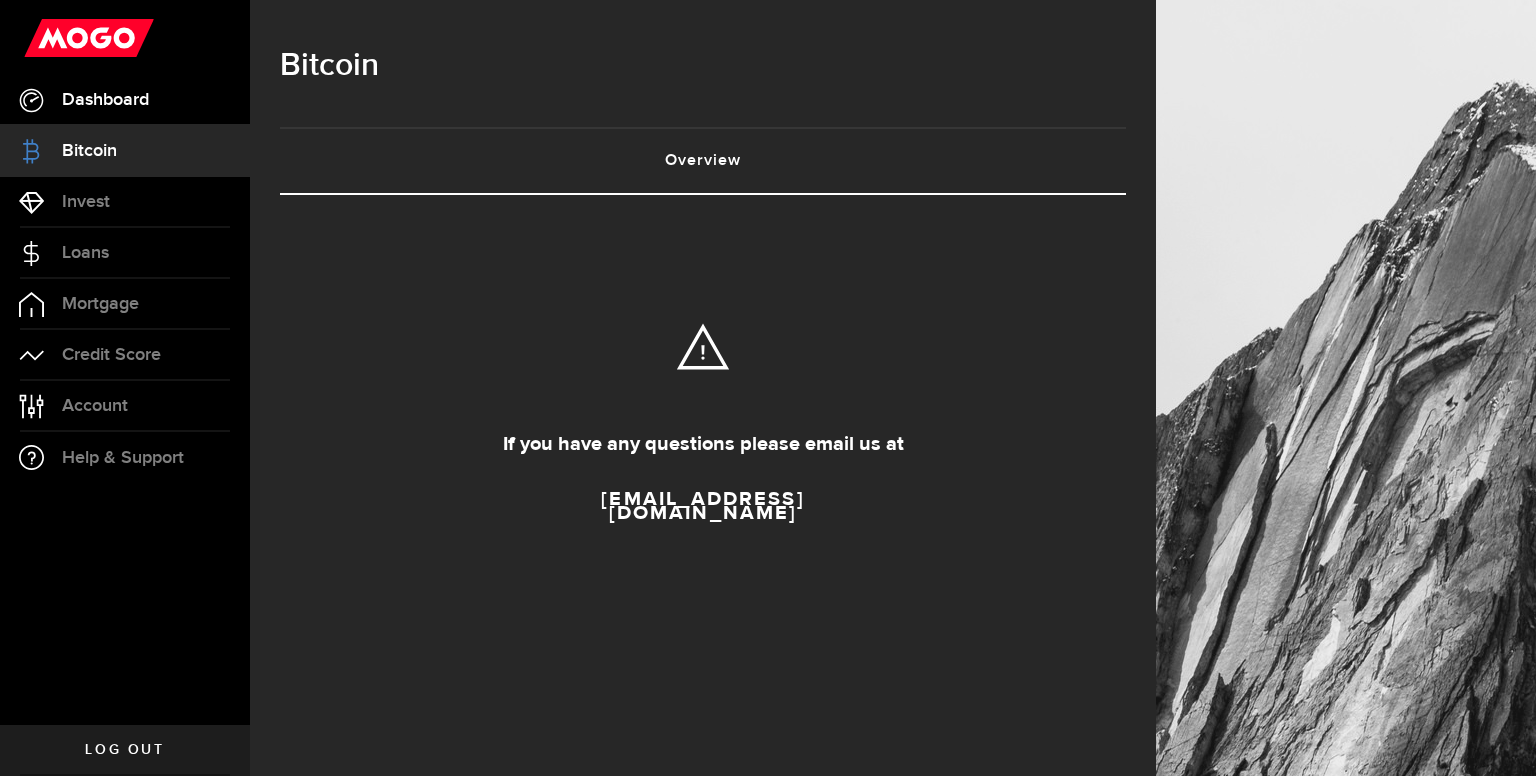 click on "Dashboard" at bounding box center (125, 100) 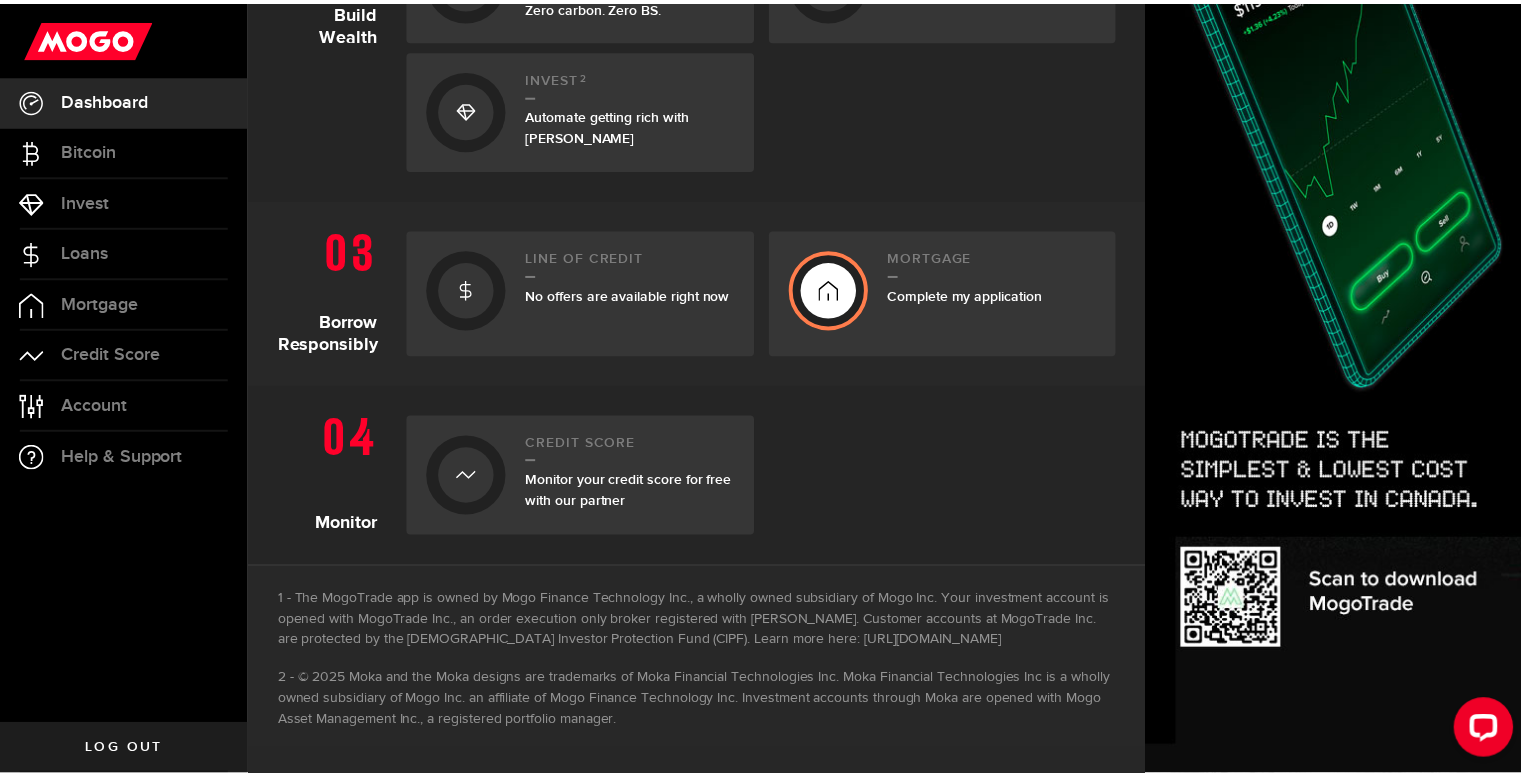 scroll, scrollTop: 756, scrollLeft: 0, axis: vertical 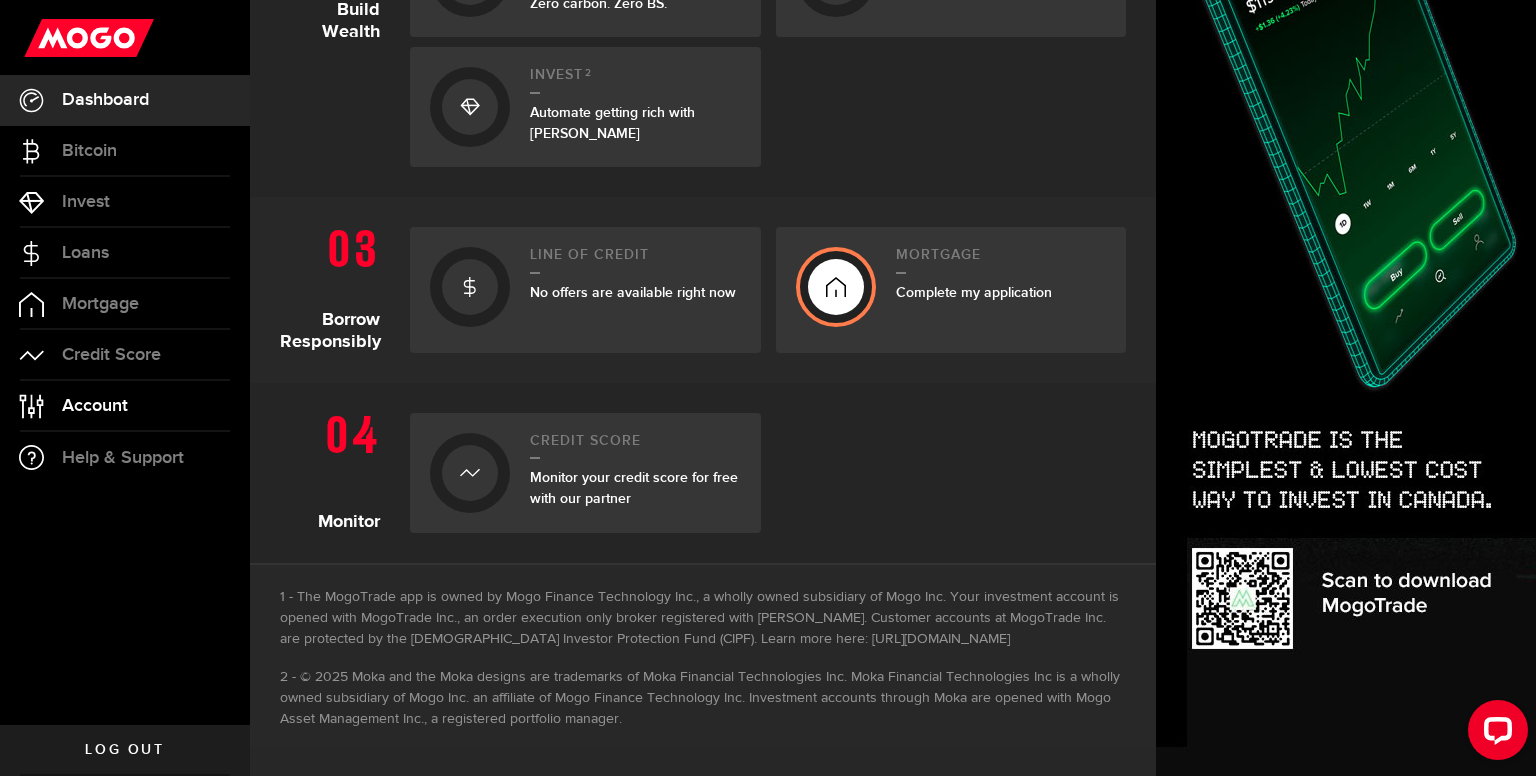 click on "Account Compte" at bounding box center (125, 406) 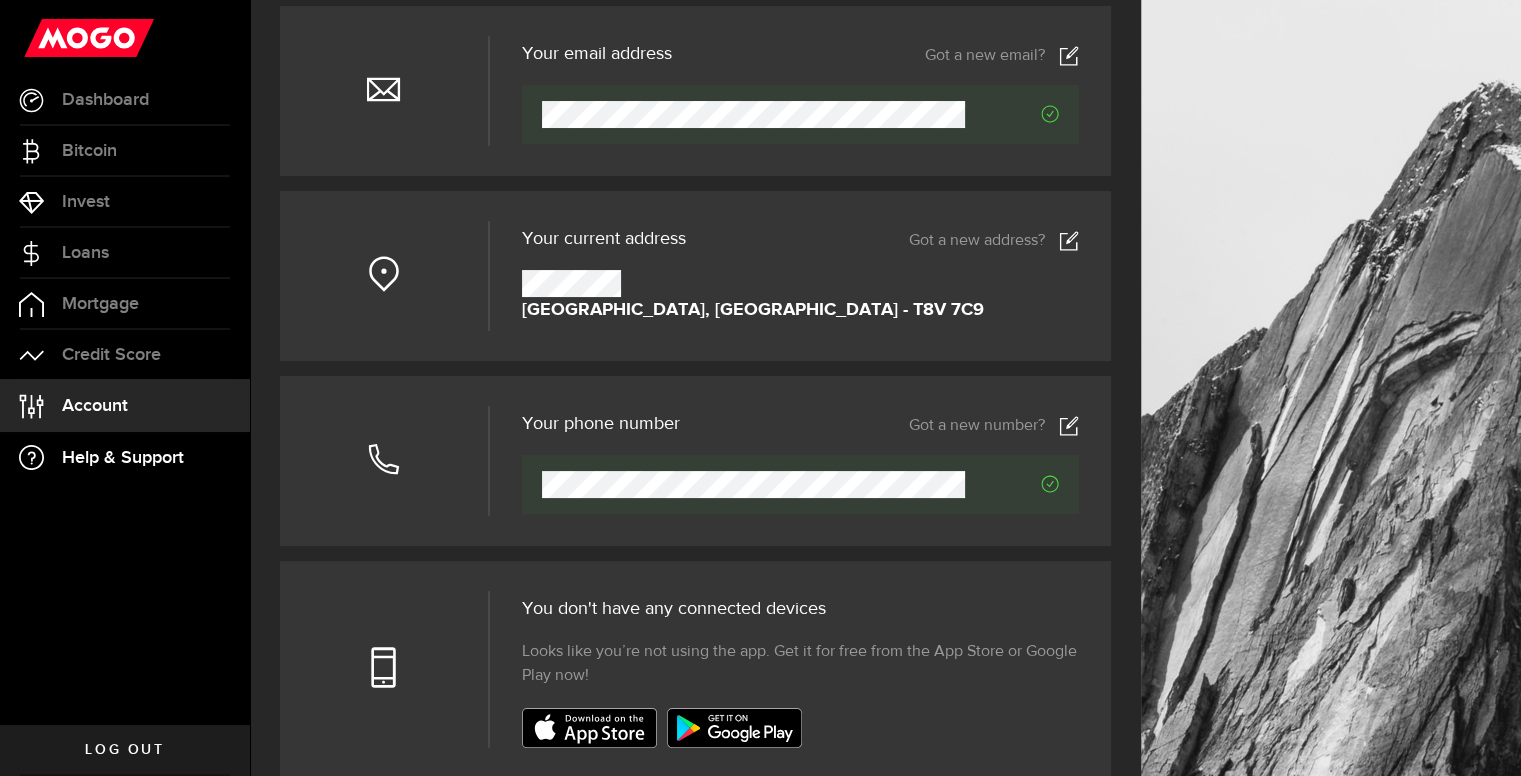 scroll, scrollTop: 200, scrollLeft: 0, axis: vertical 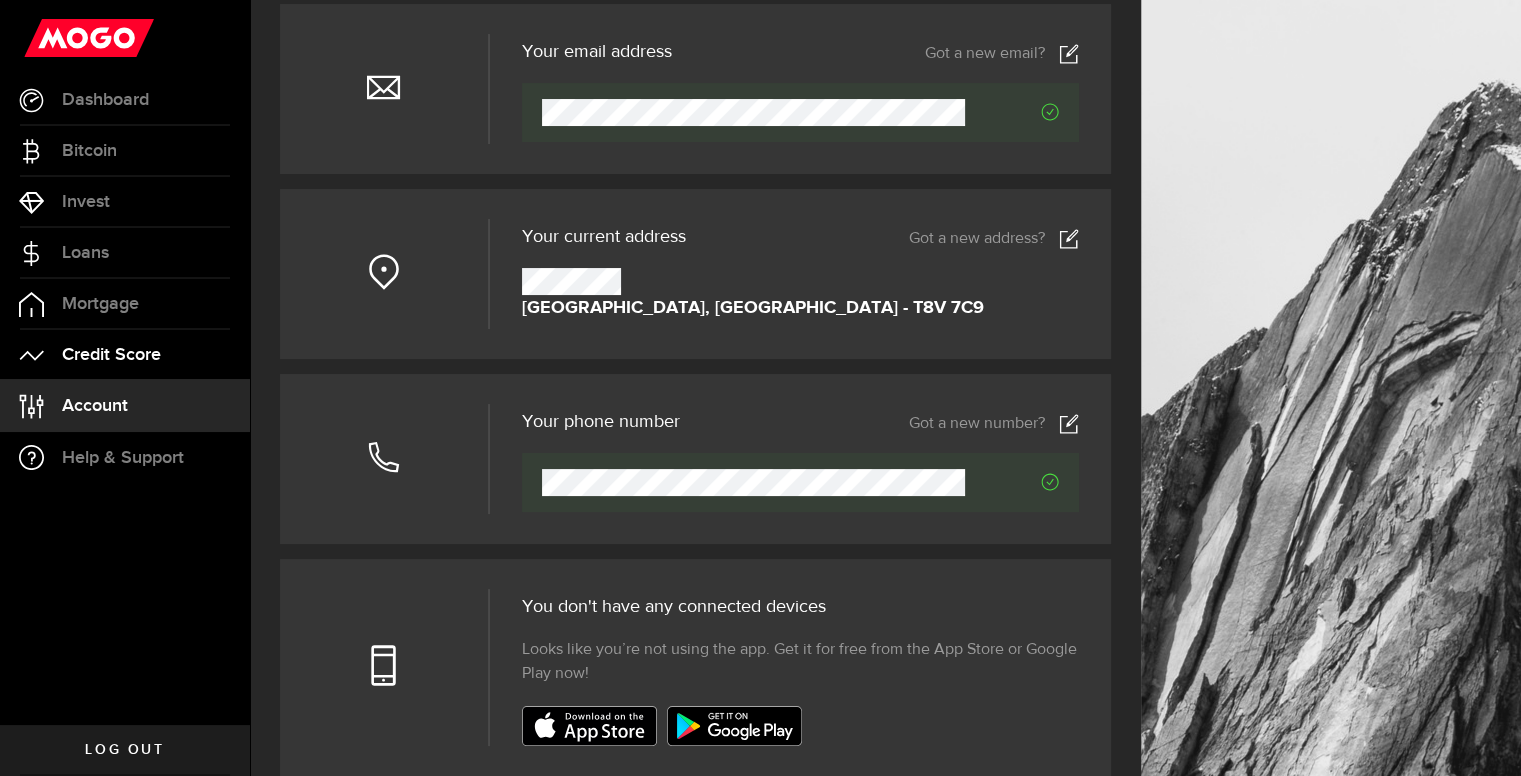 click on "Credit Score" at bounding box center (111, 355) 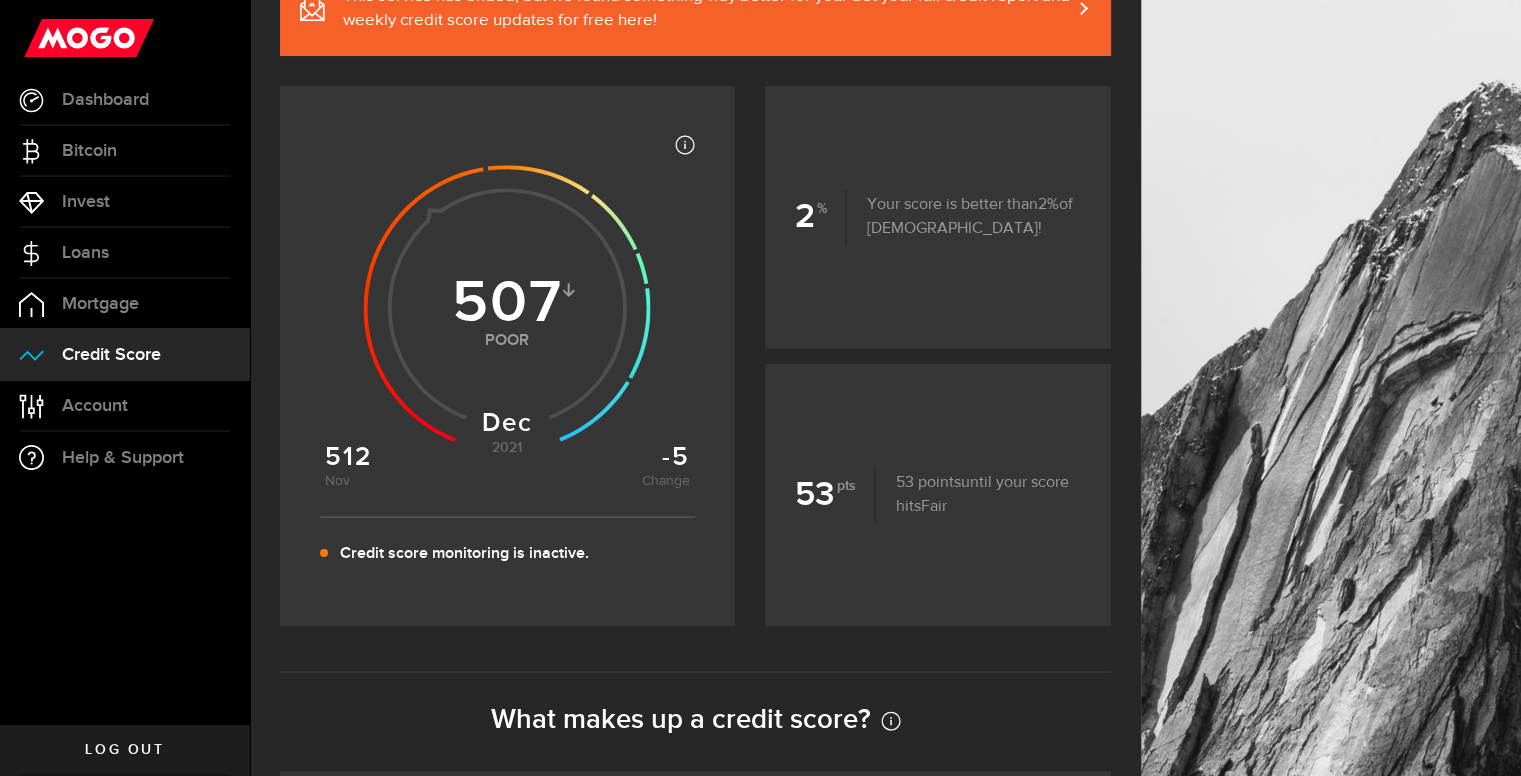 scroll, scrollTop: 300, scrollLeft: 0, axis: vertical 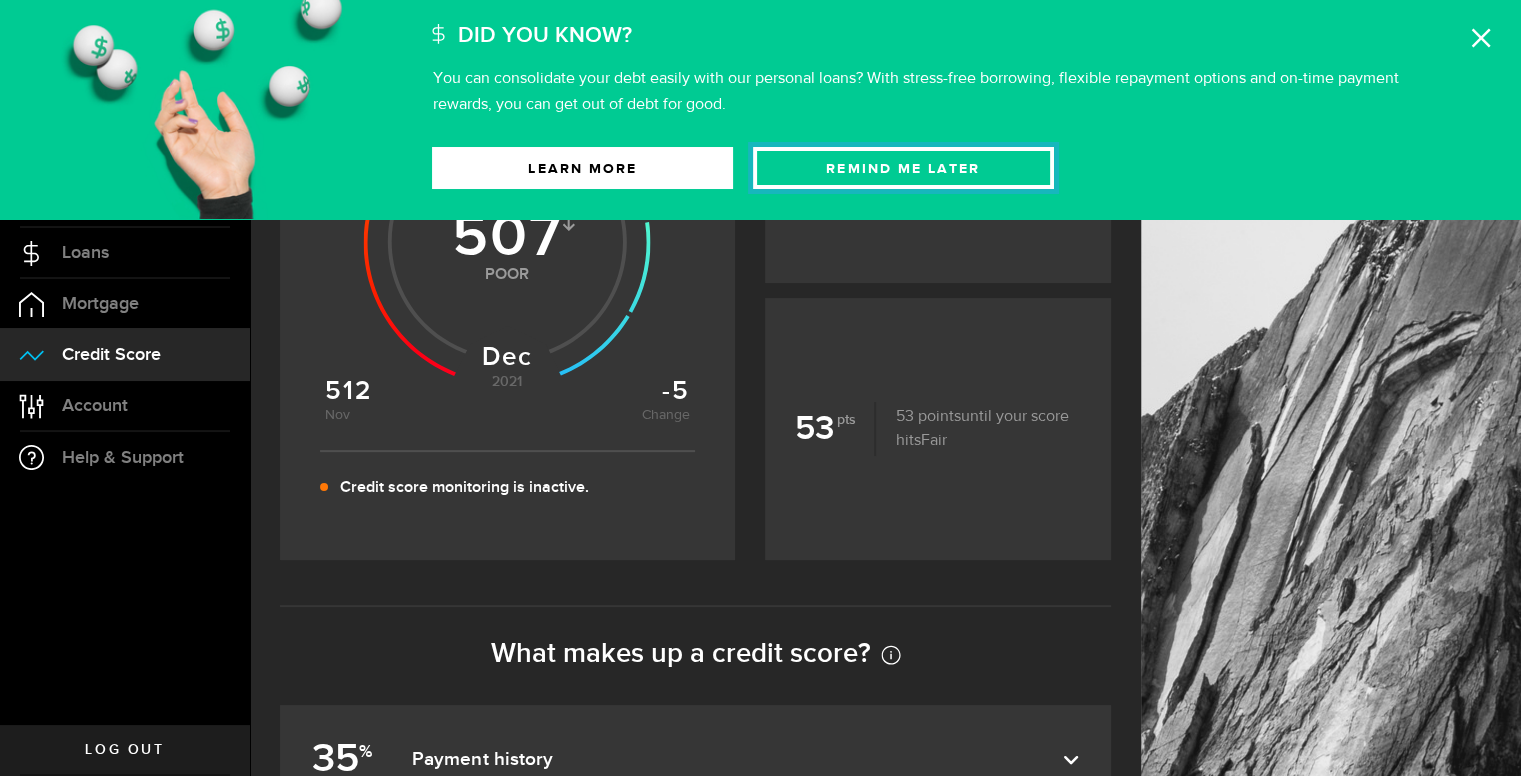 click on "Remind Me later" at bounding box center (903, 168) 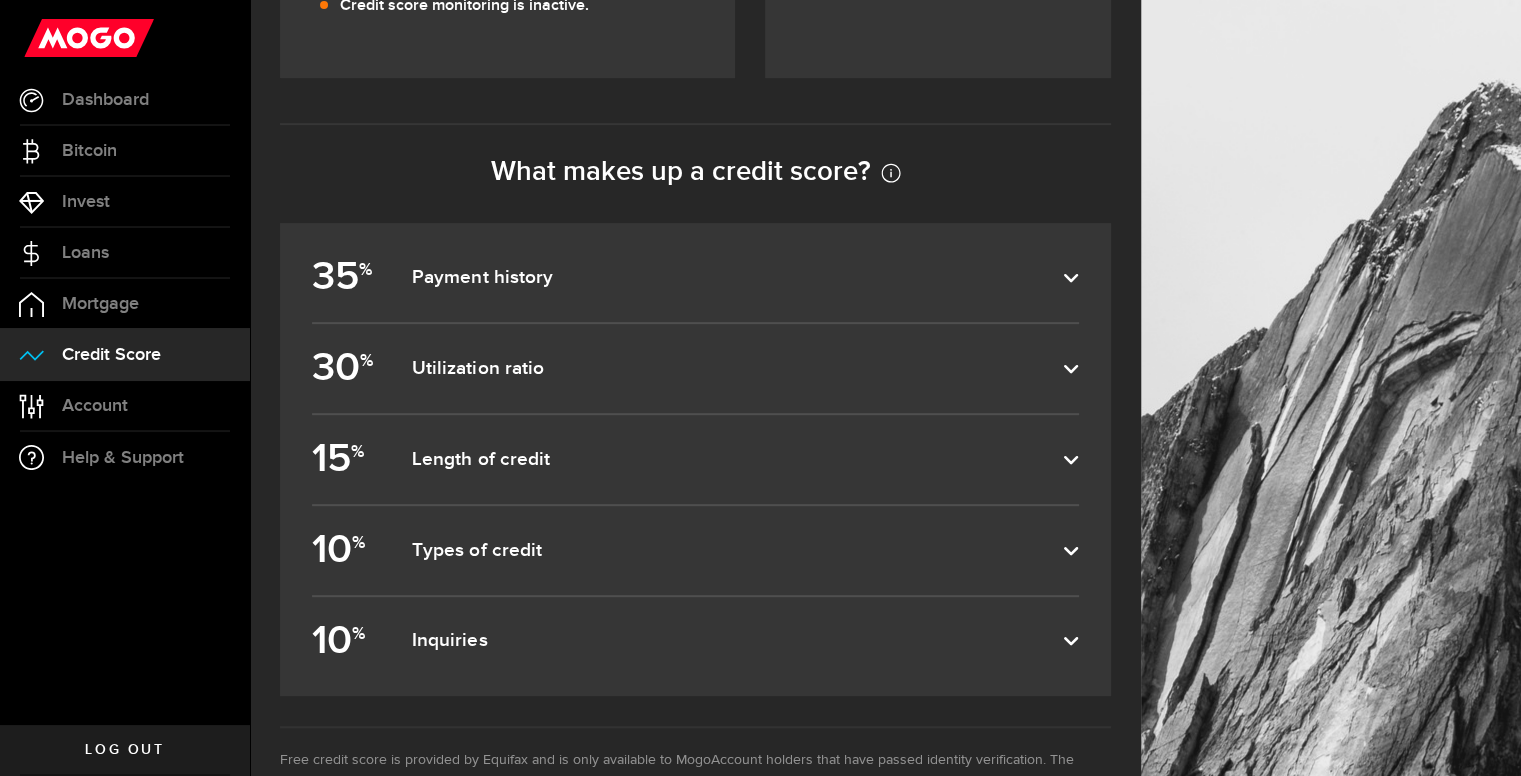 scroll, scrollTop: 800, scrollLeft: 0, axis: vertical 